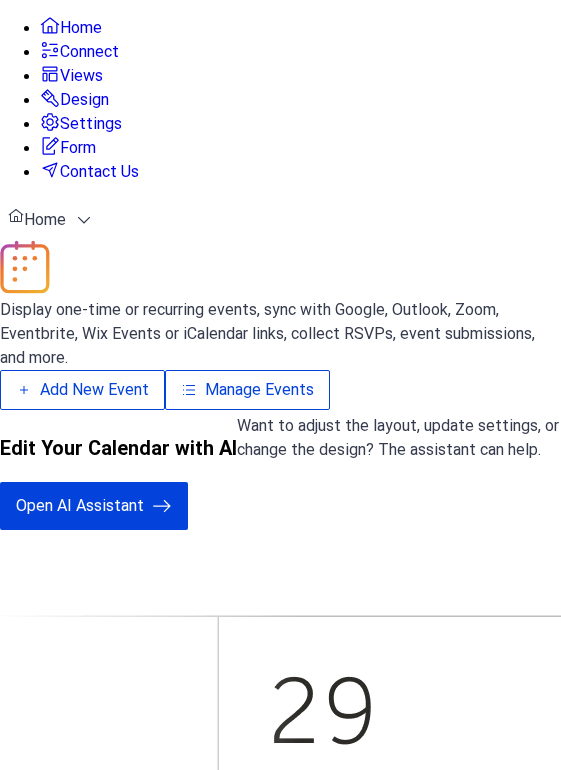 scroll, scrollTop: 0, scrollLeft: 0, axis: both 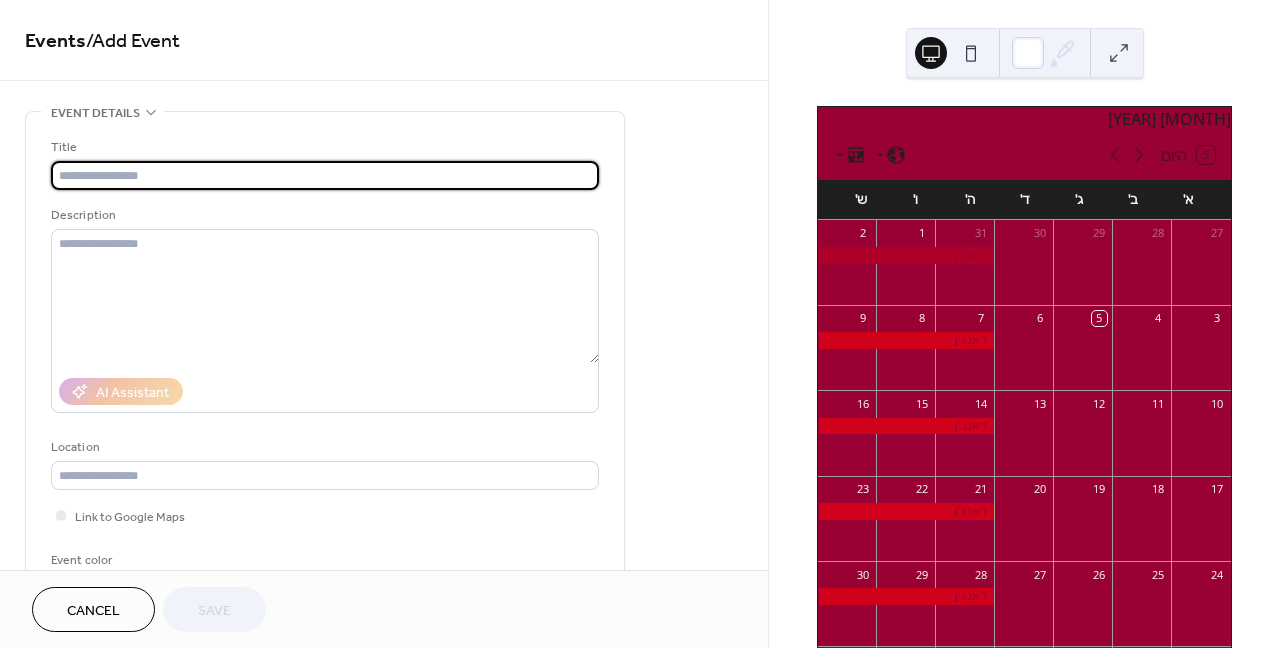 type on "*" 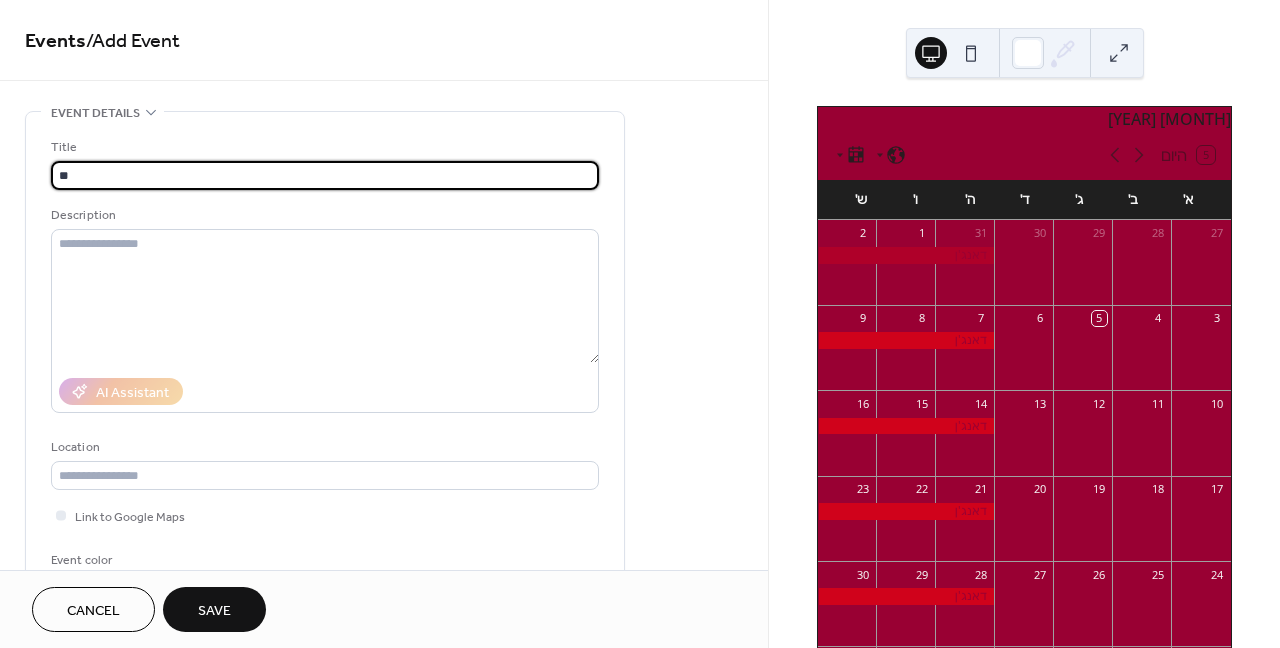 type on "*" 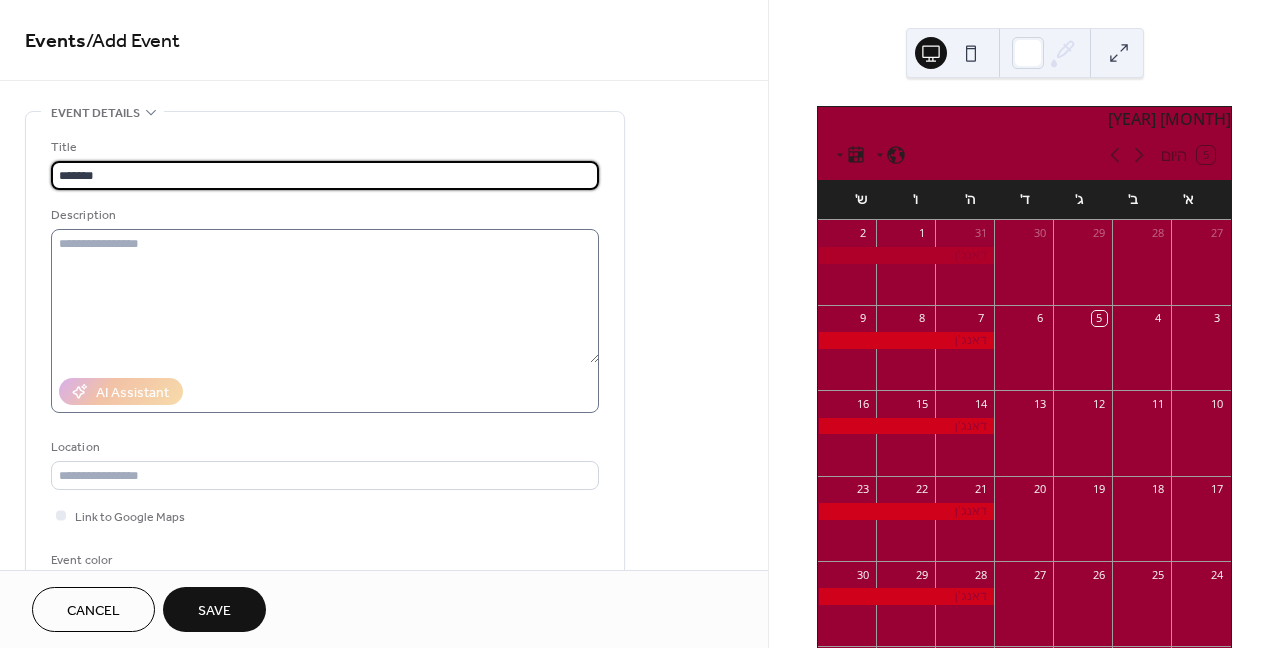 type on "******" 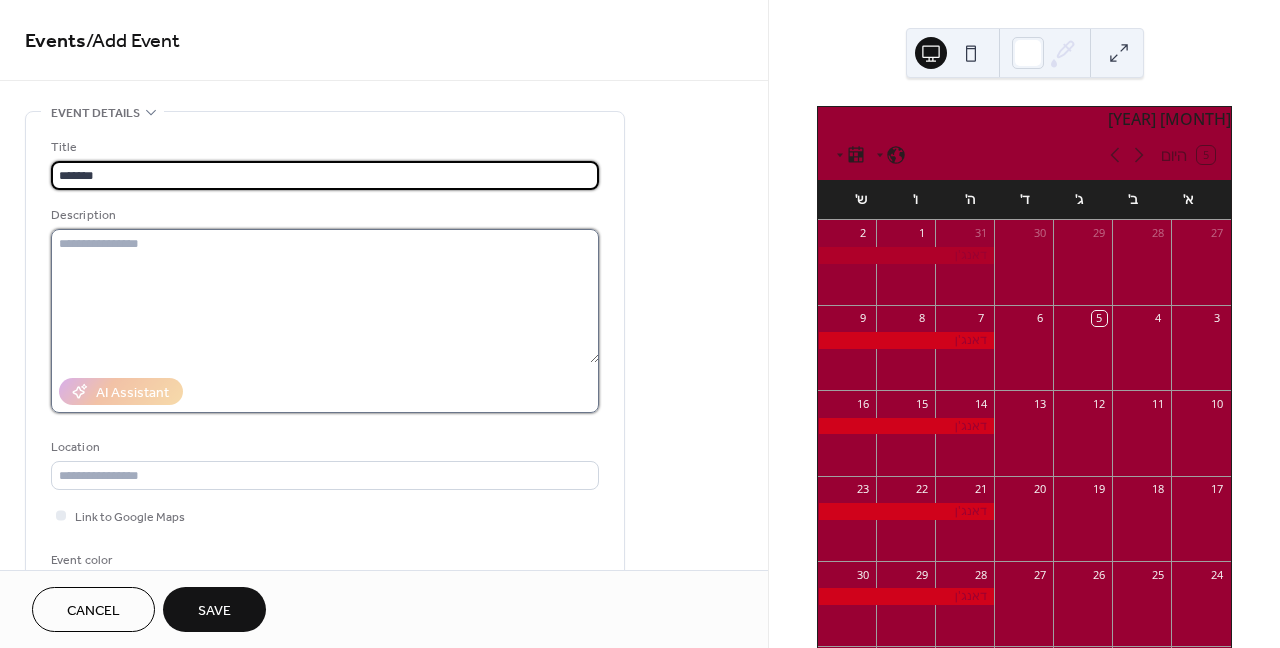 click at bounding box center (325, 296) 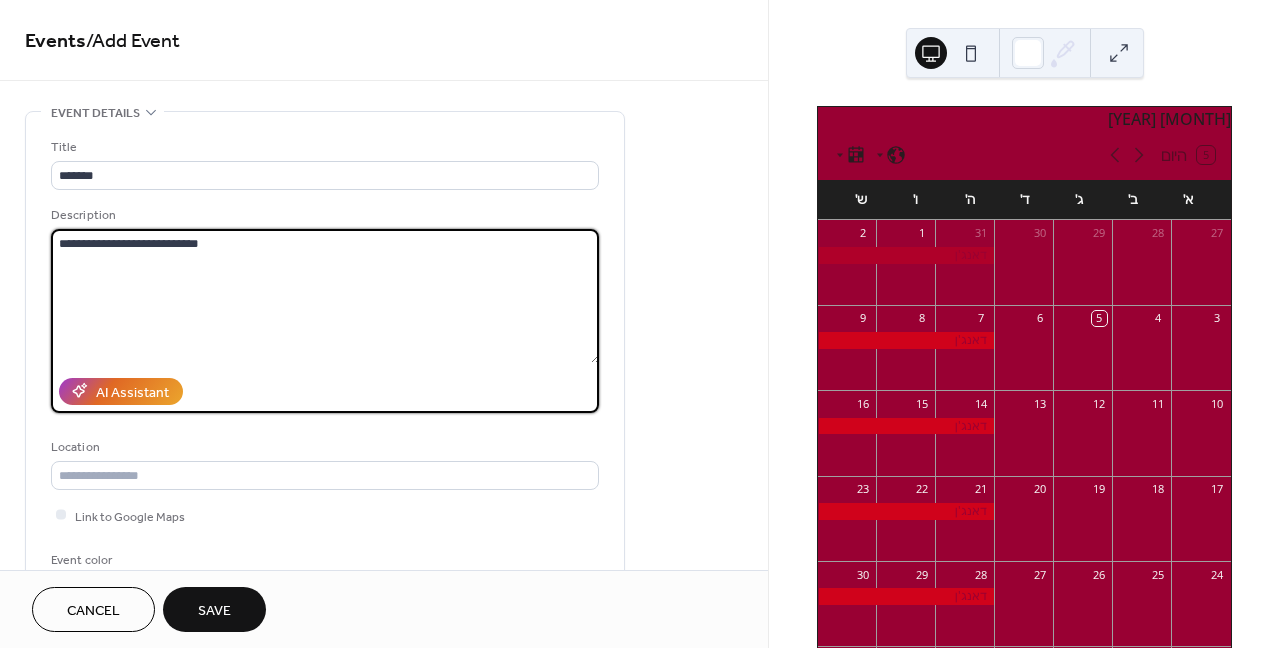 paste on "**********" 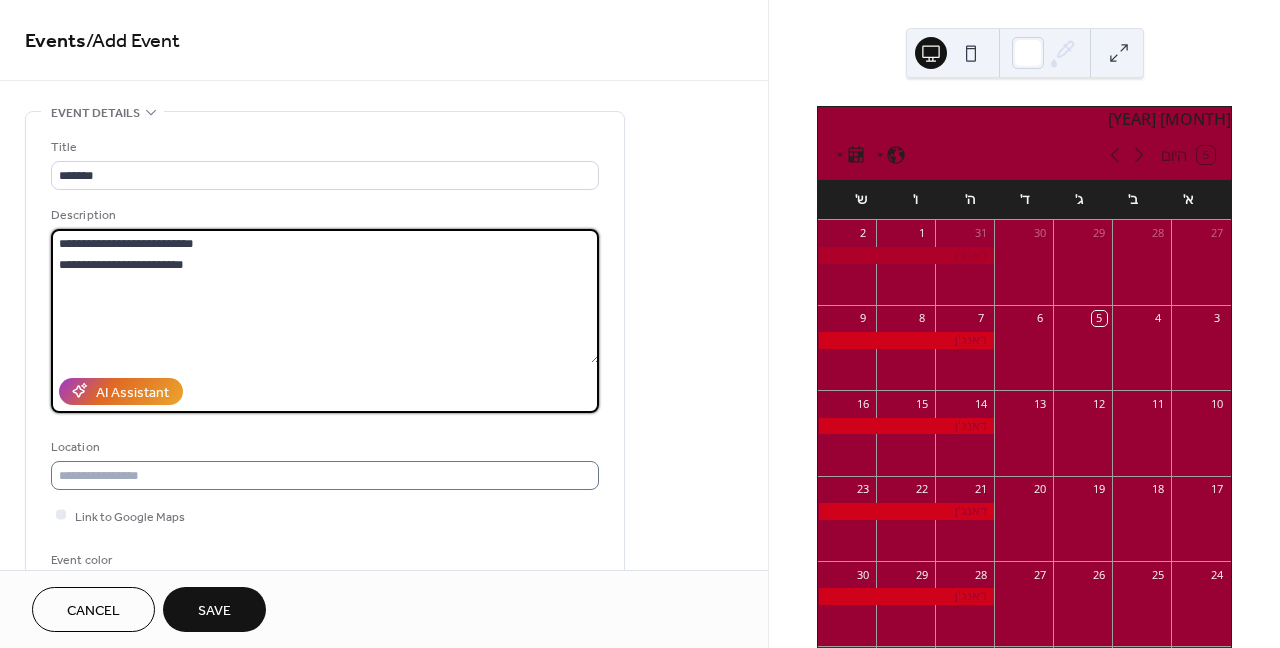 type on "**********" 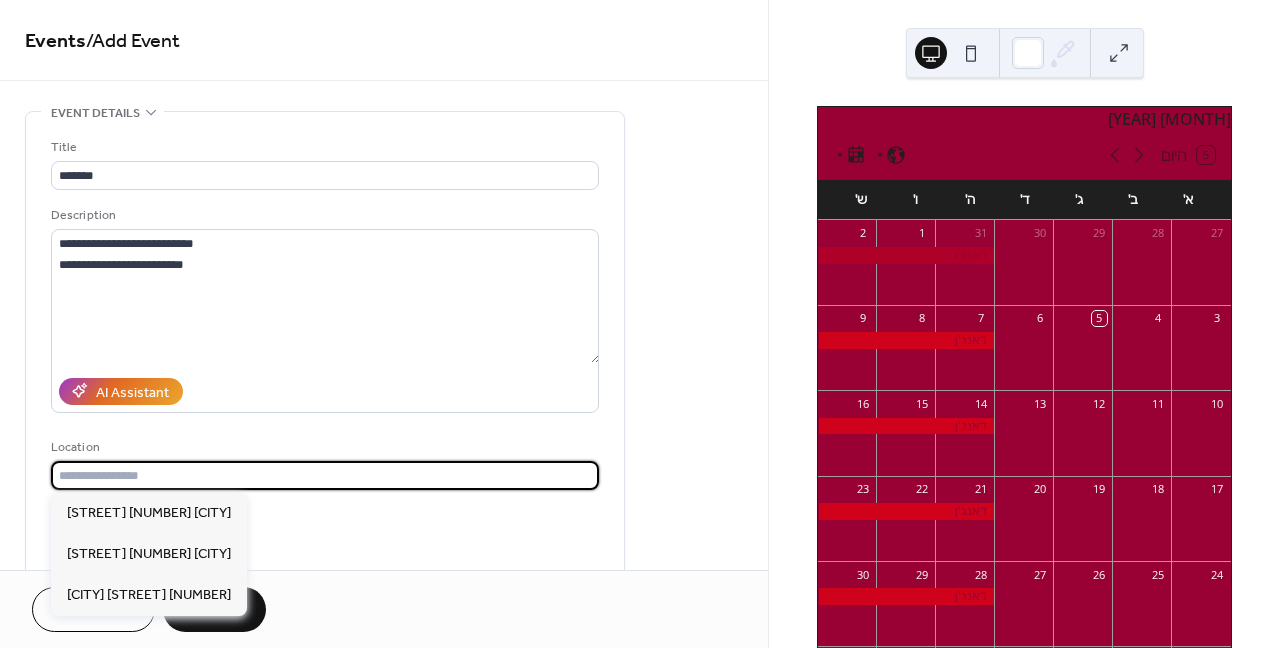 click at bounding box center (325, 475) 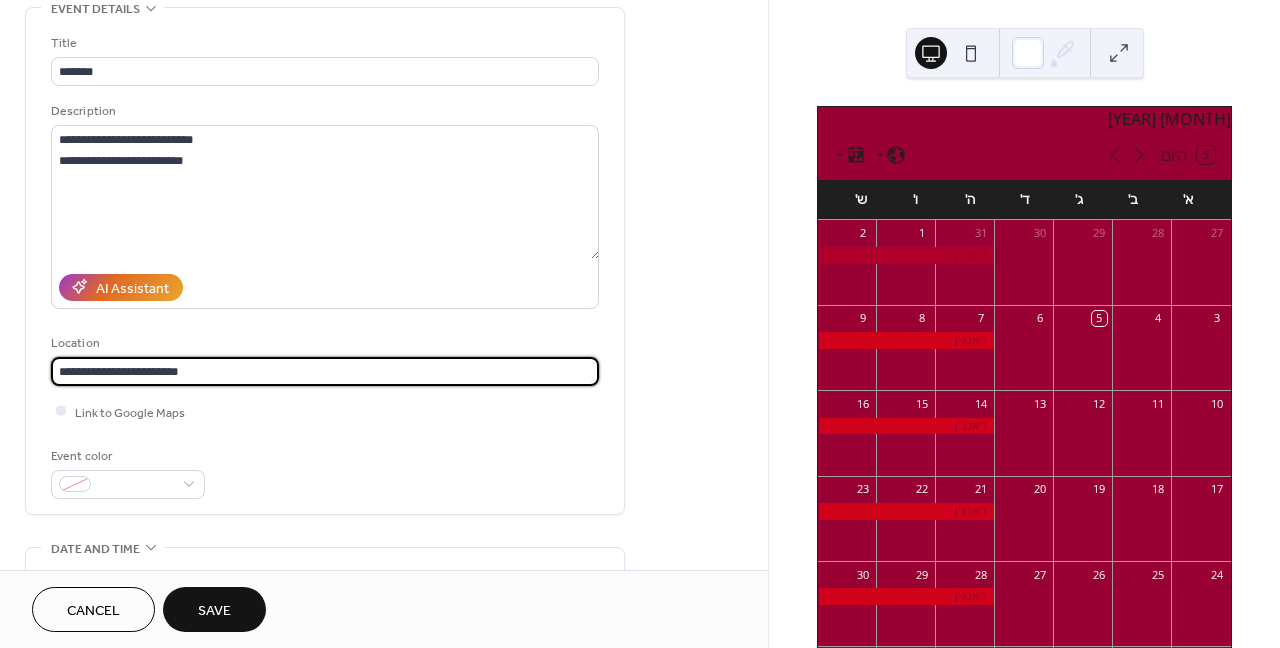 scroll, scrollTop: 111, scrollLeft: 0, axis: vertical 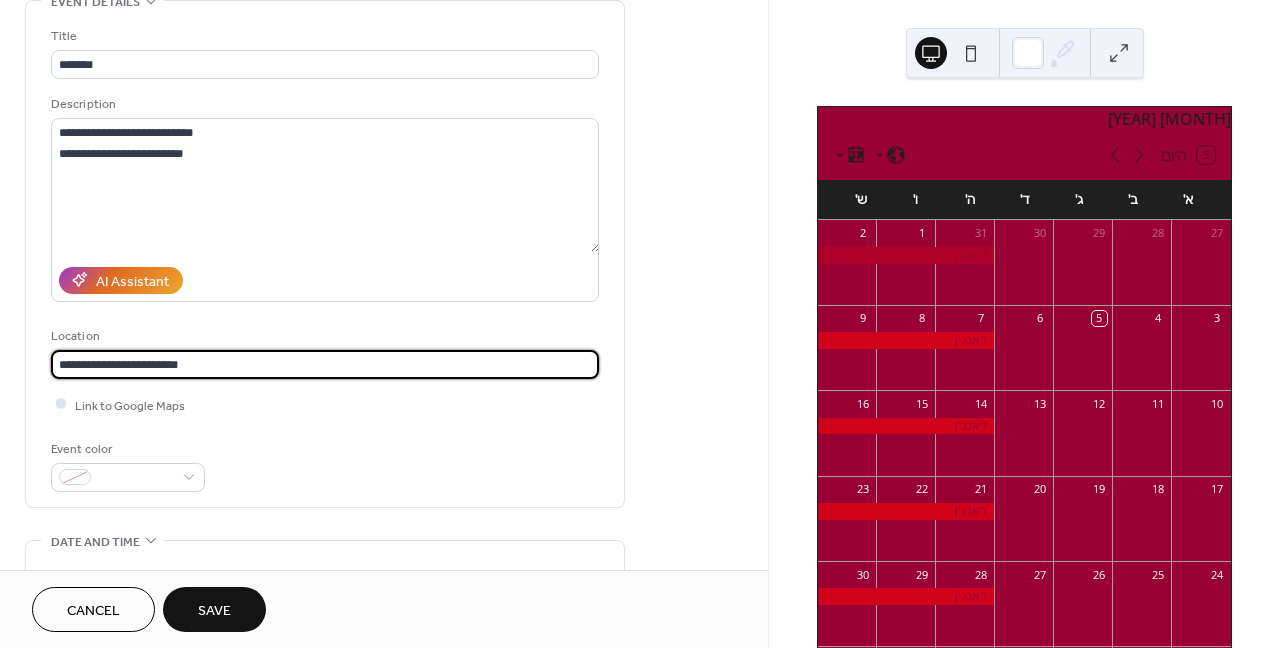 type on "**********" 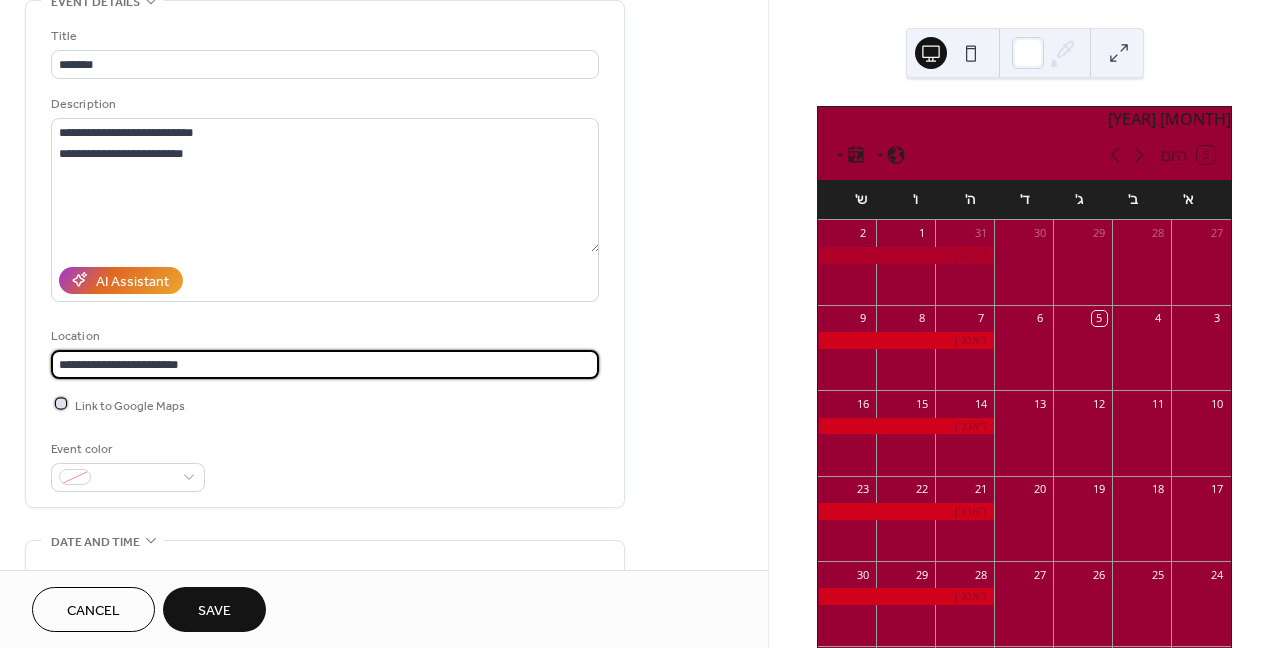 click at bounding box center (61, 404) 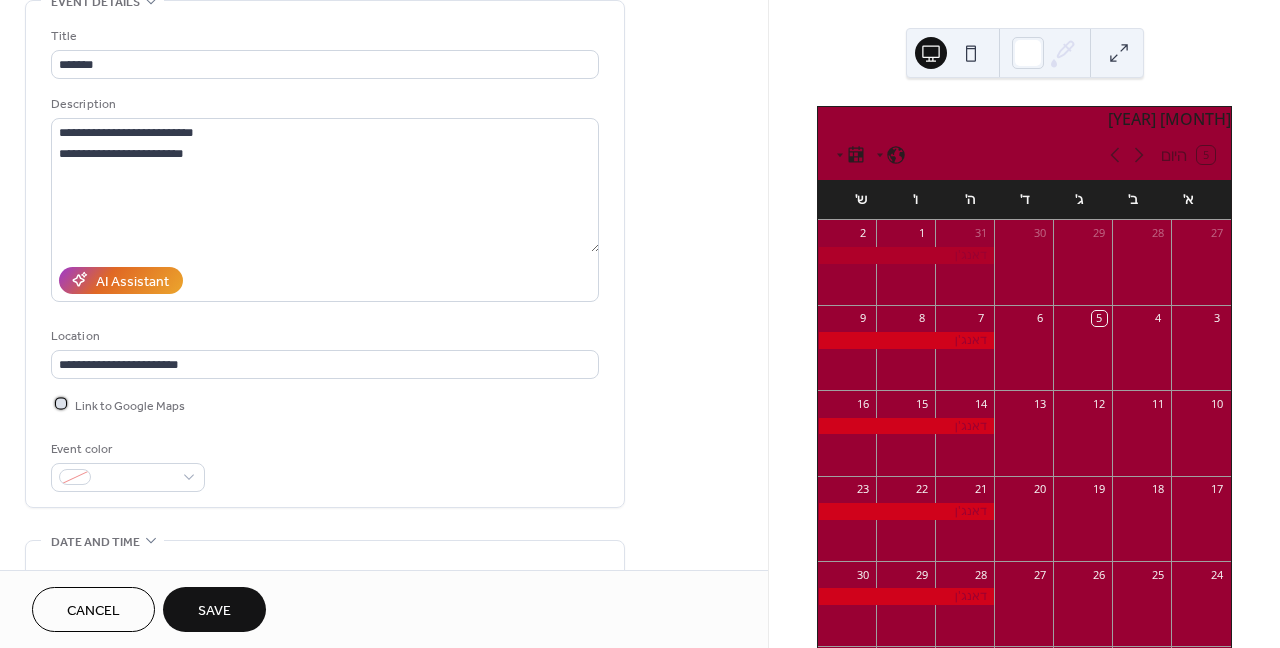 click on "Link to Google Maps" at bounding box center [130, 405] 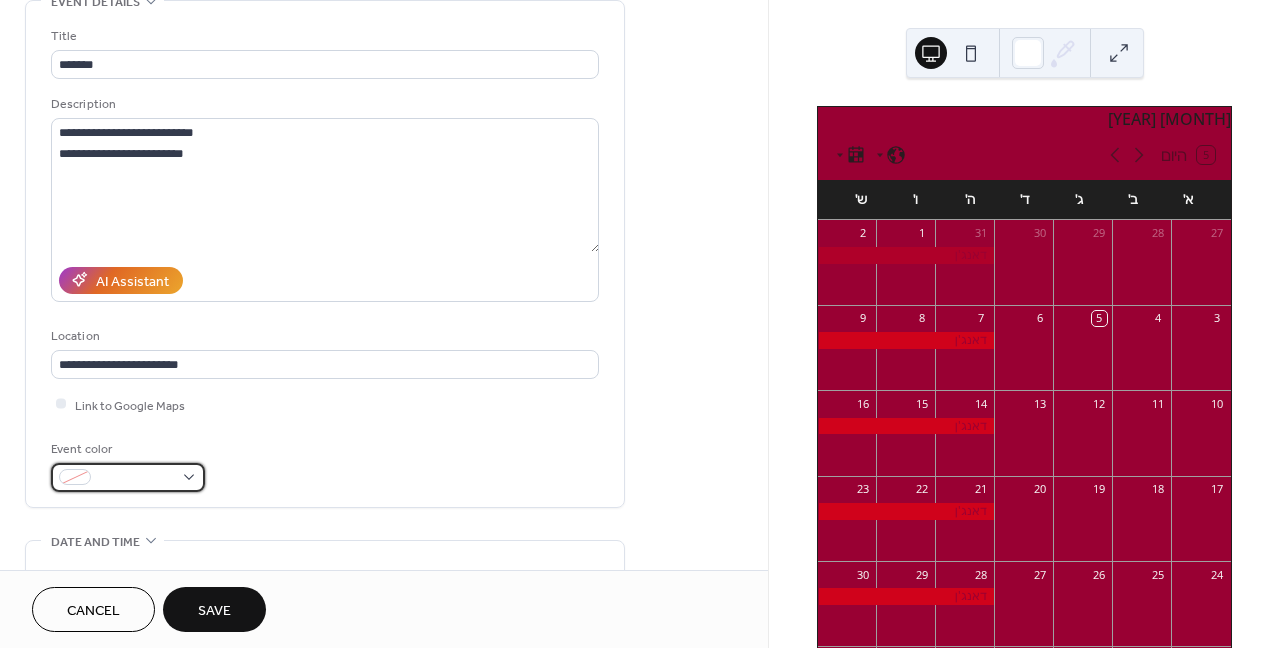click at bounding box center [136, 478] 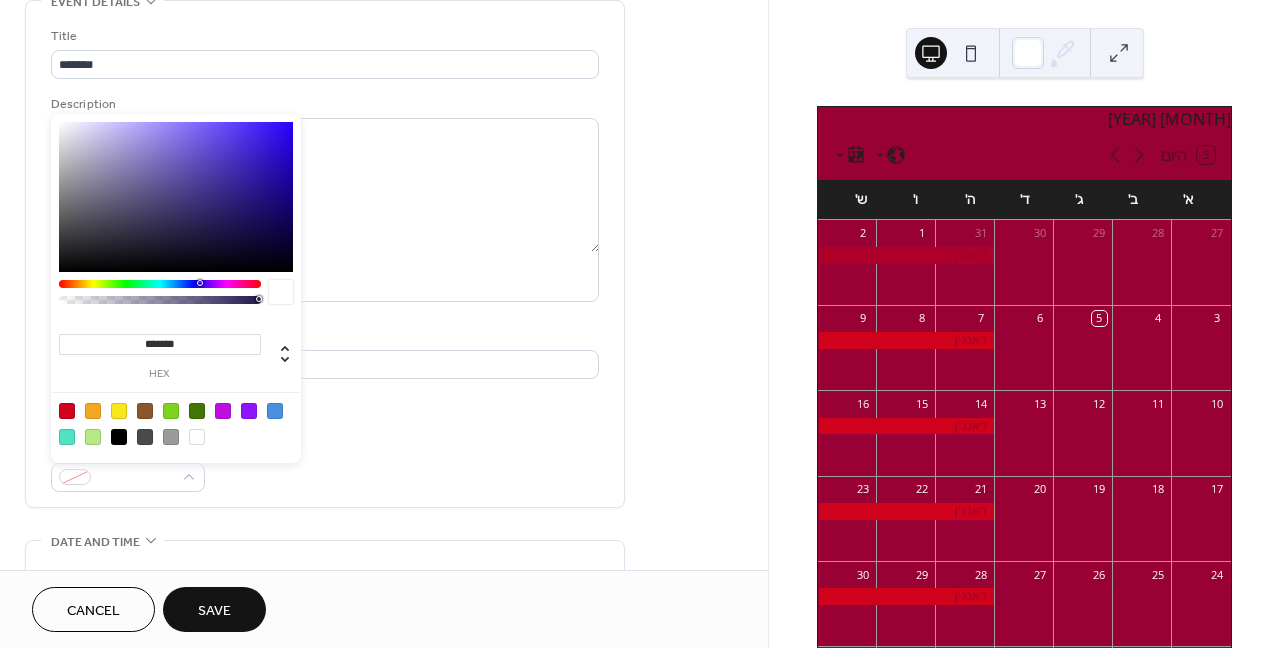 click at bounding box center [223, 411] 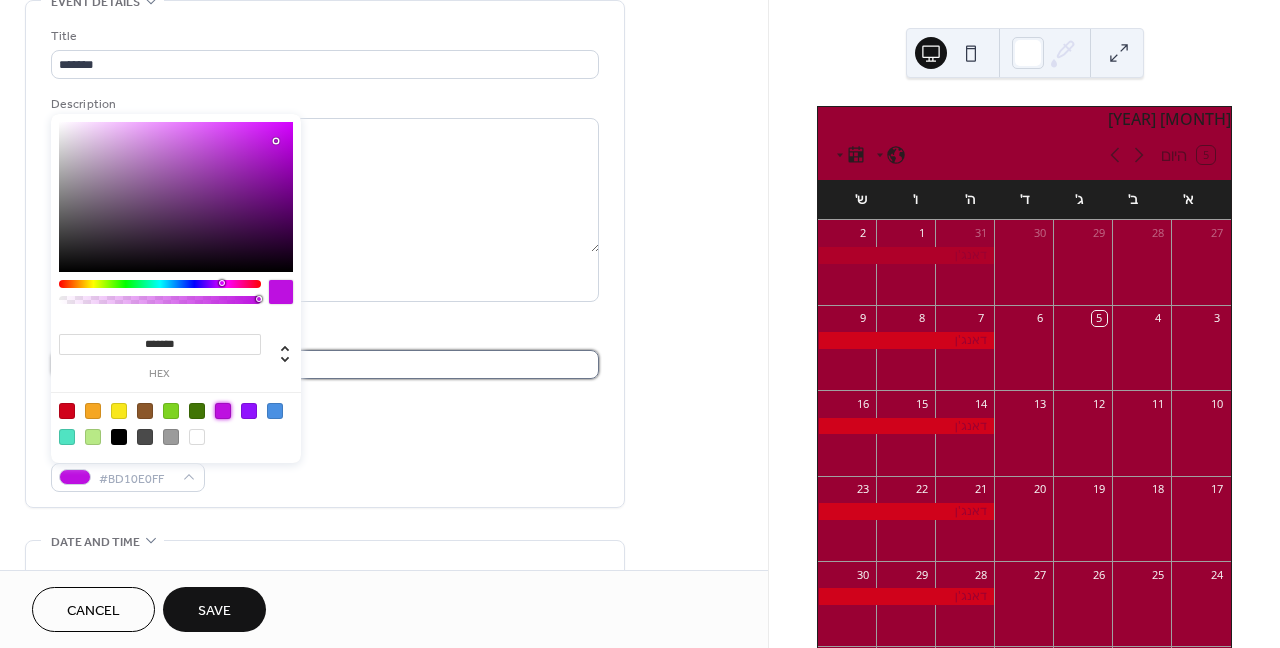 click on "**********" at bounding box center [325, 364] 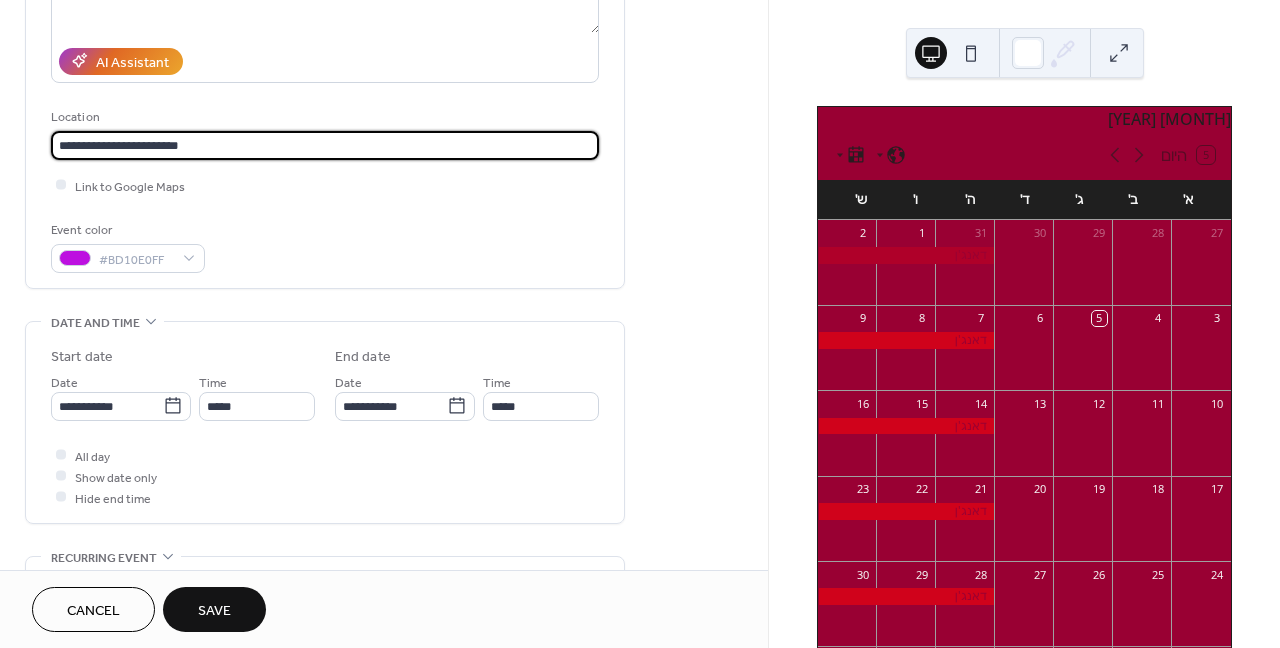 scroll, scrollTop: 333, scrollLeft: 0, axis: vertical 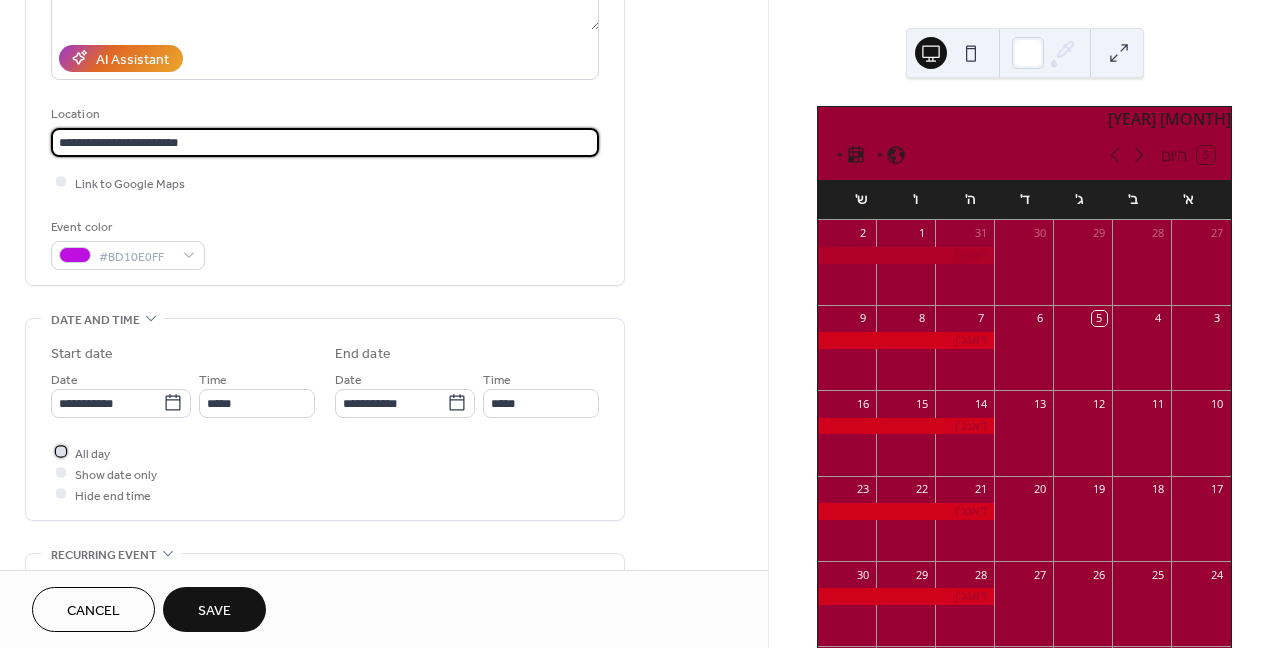 click at bounding box center [61, 452] 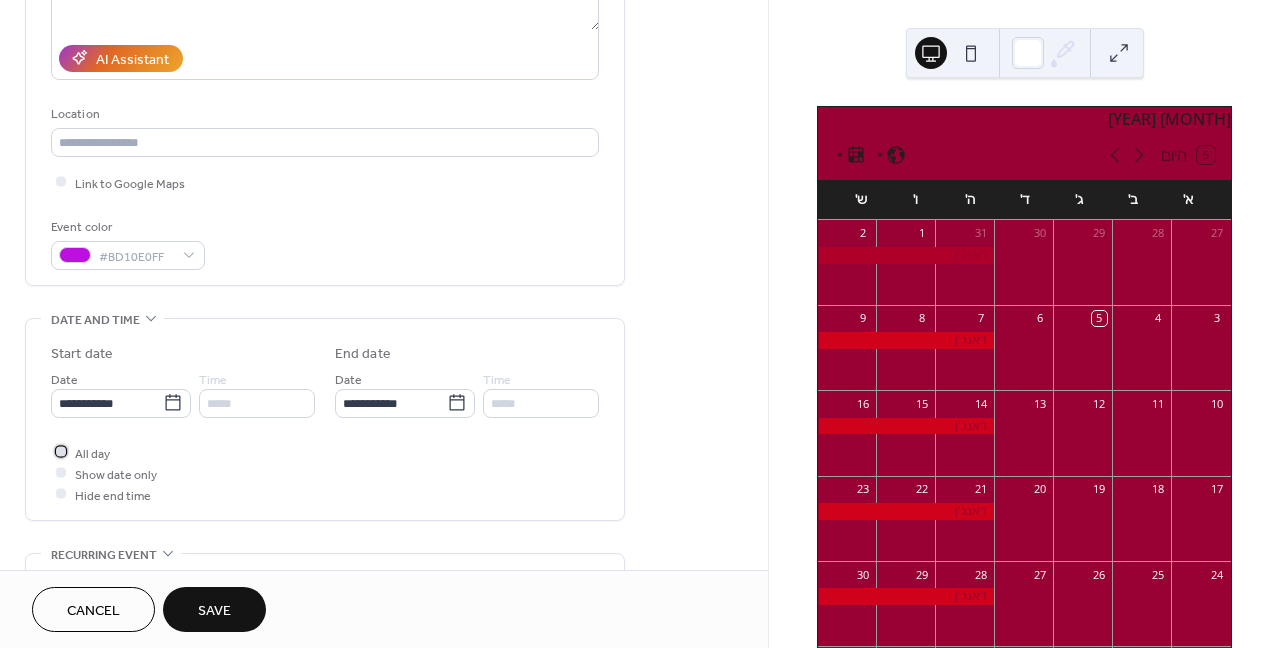 click 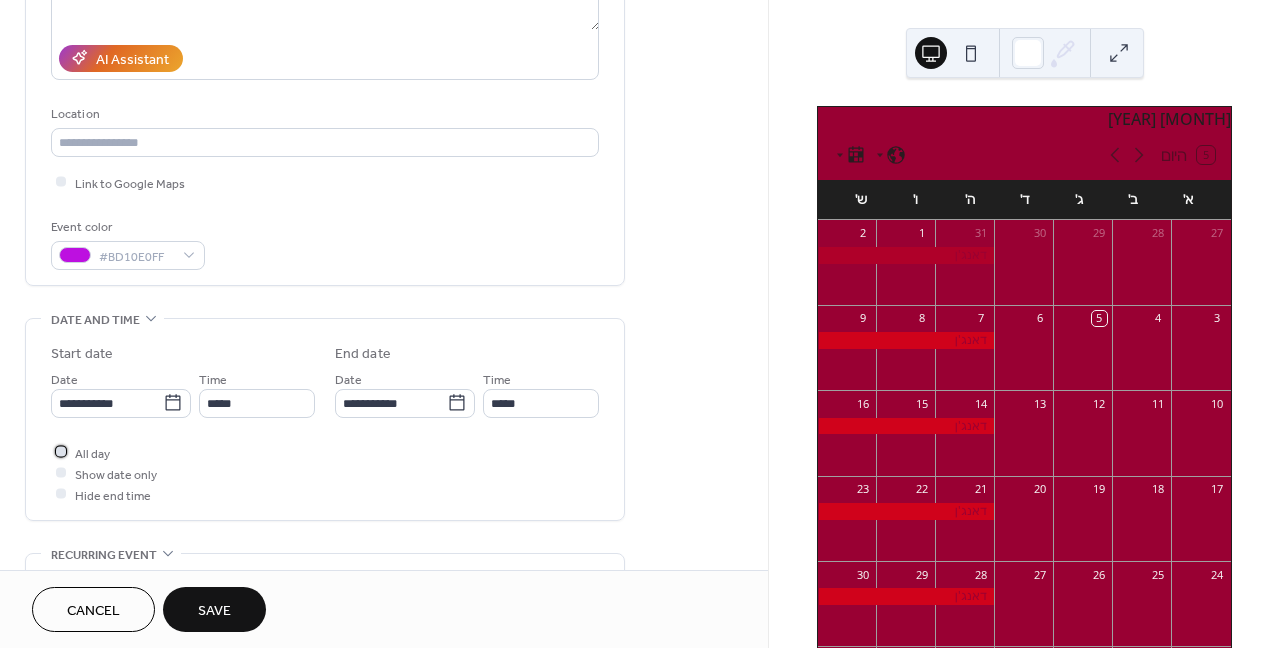 click at bounding box center [61, 452] 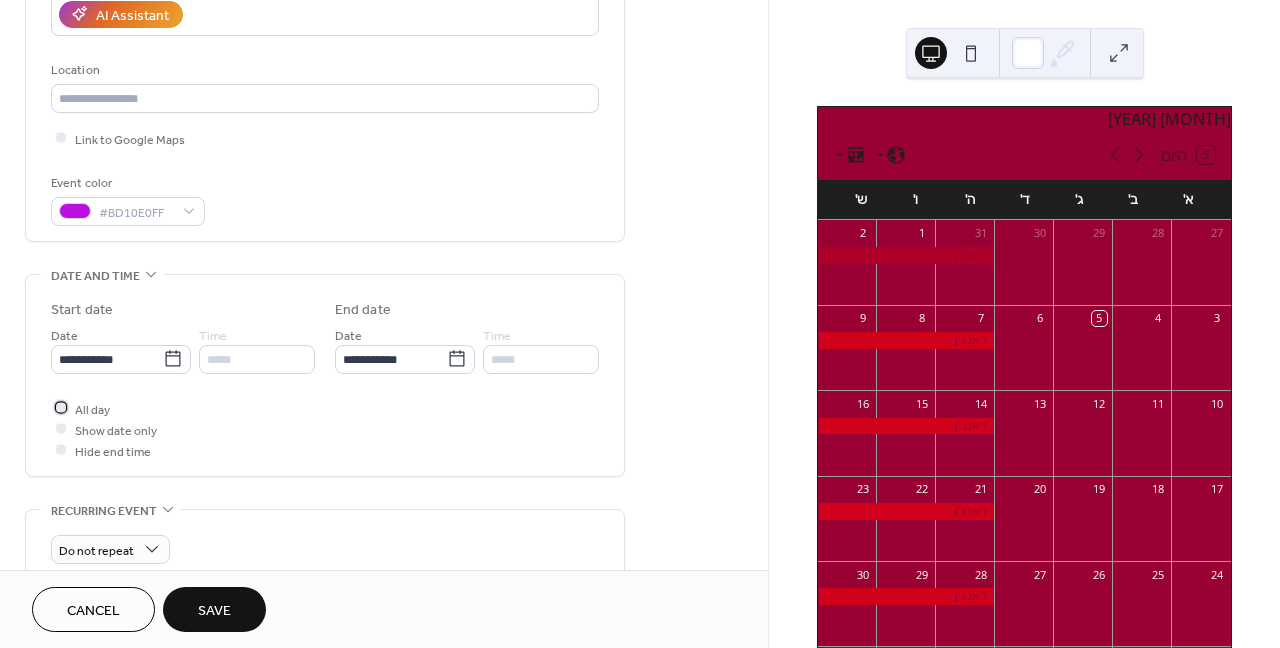 scroll, scrollTop: 444, scrollLeft: 0, axis: vertical 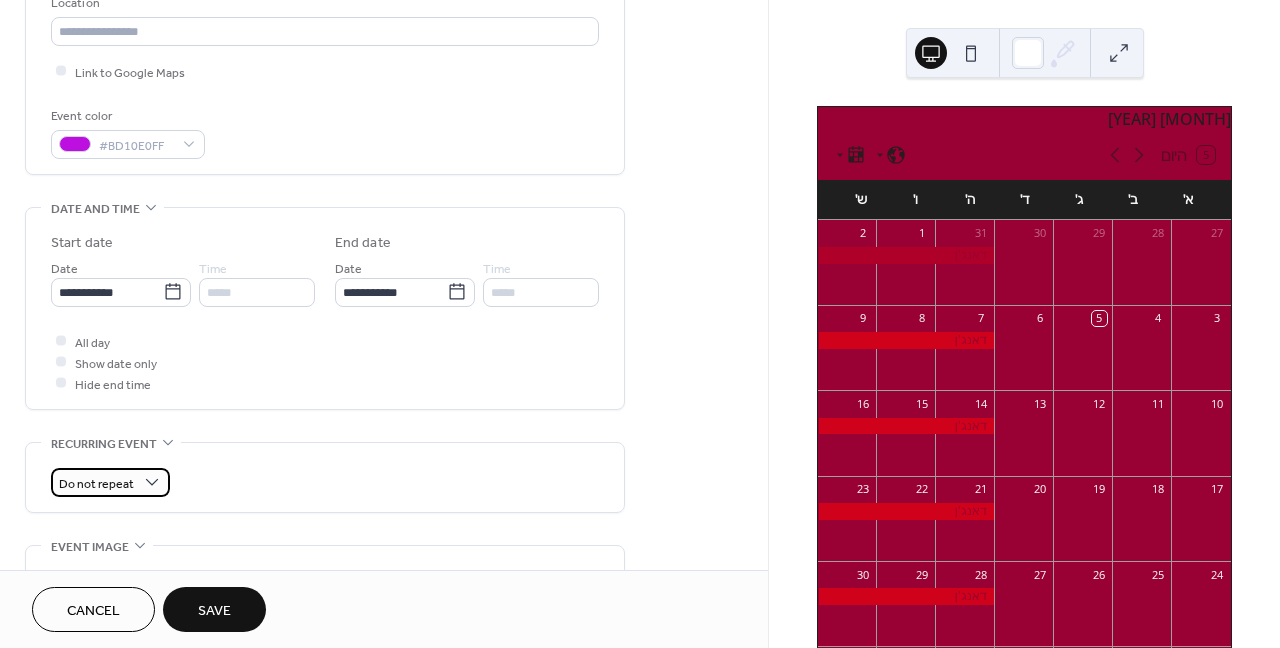 click on "Do not repeat" at bounding box center (110, 482) 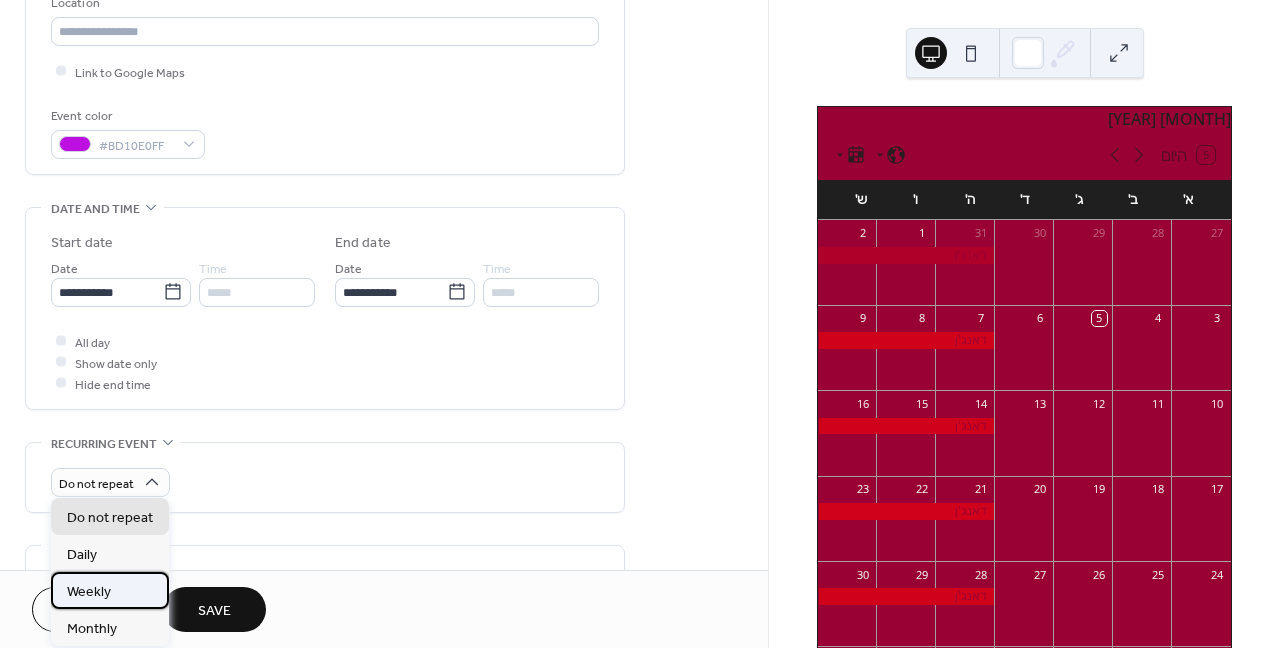 click on "Weekly" at bounding box center (110, 590) 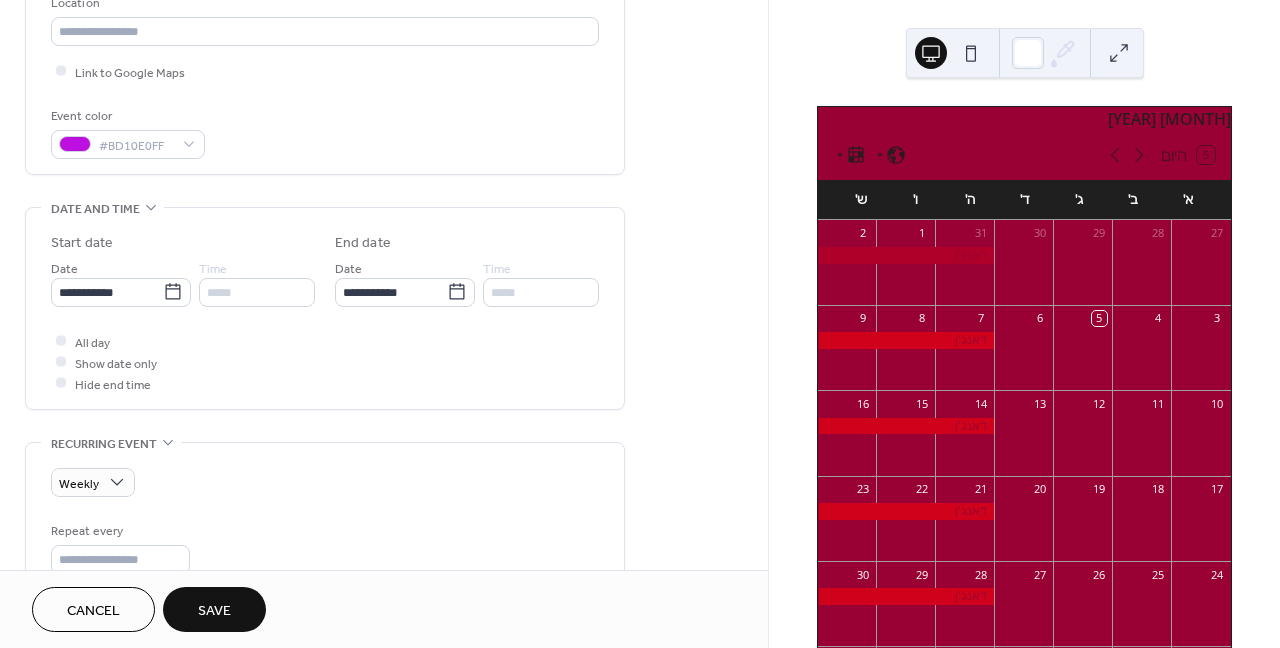 scroll, scrollTop: 555, scrollLeft: 0, axis: vertical 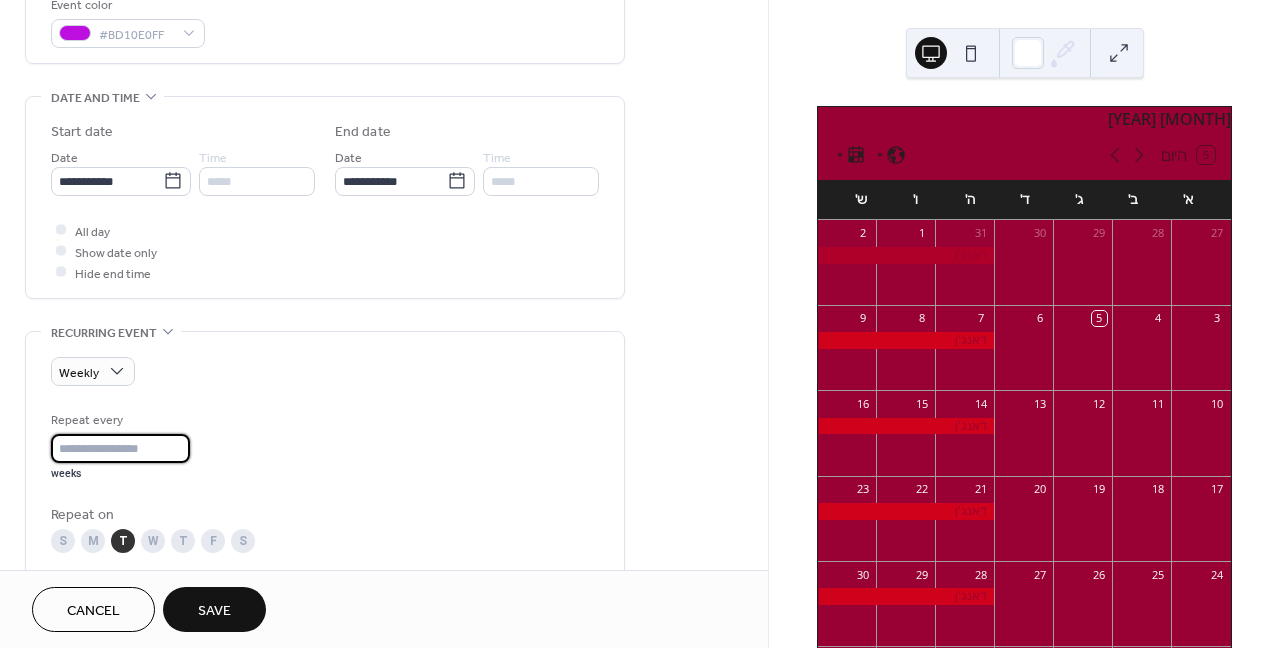 click on "*" at bounding box center [120, 448] 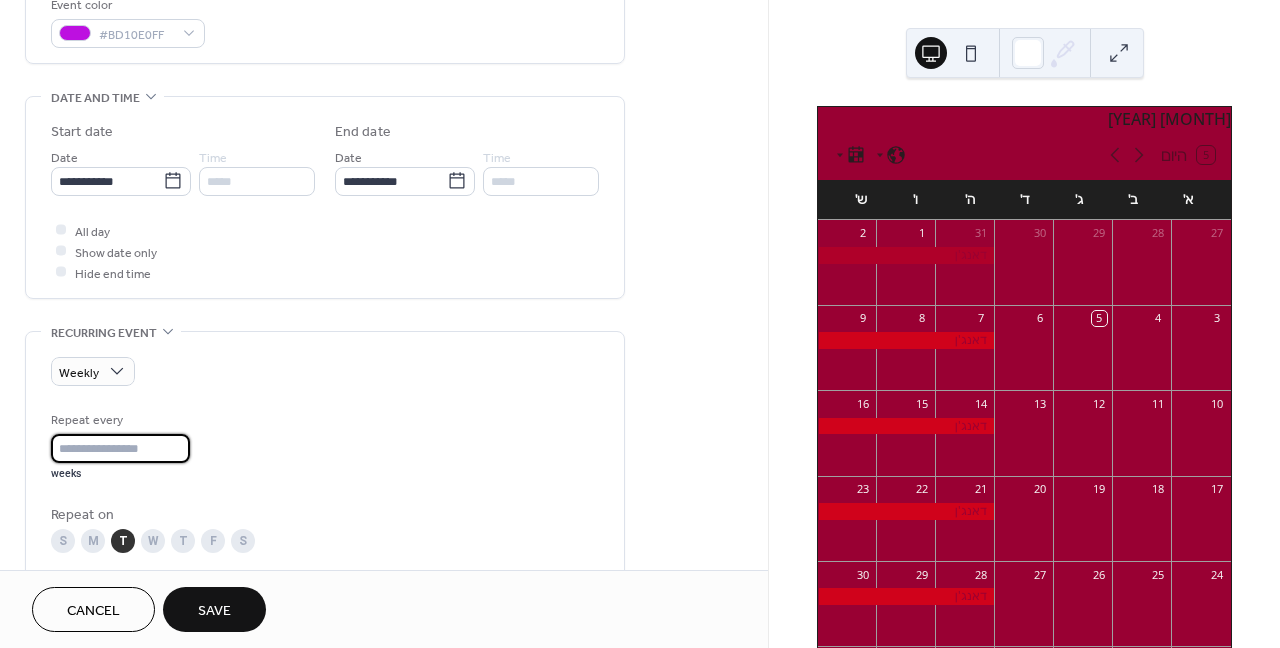 click on "F" at bounding box center [213, 541] 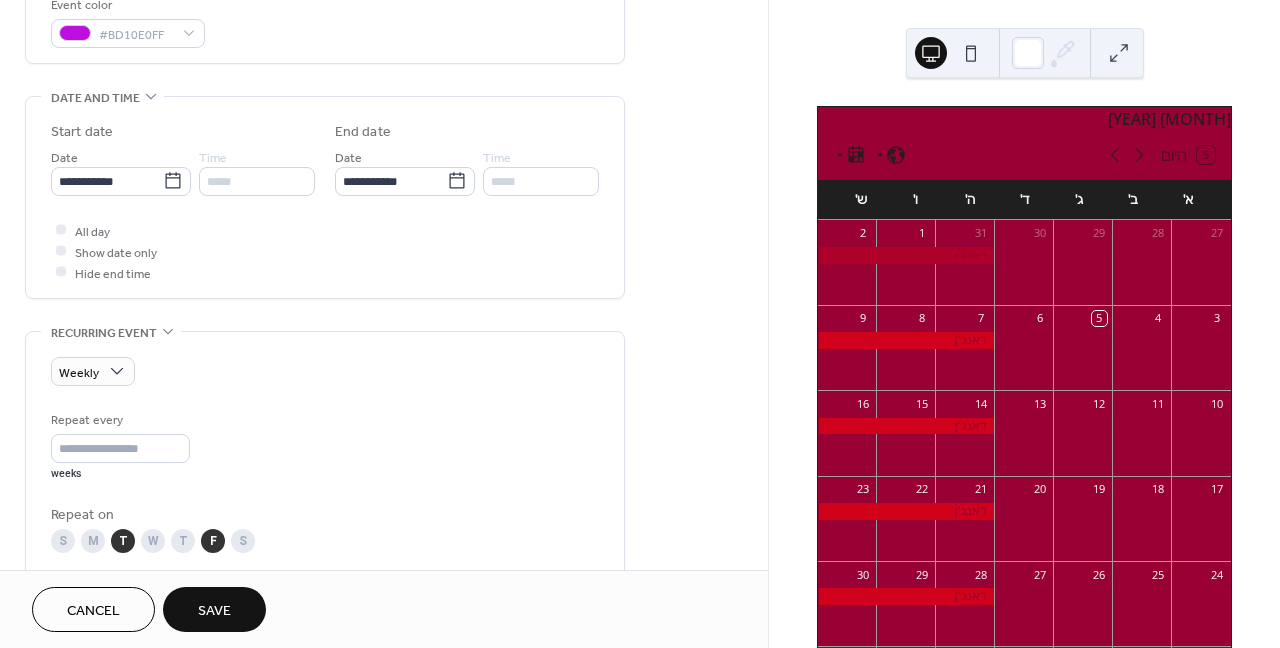 click on "T" at bounding box center [123, 541] 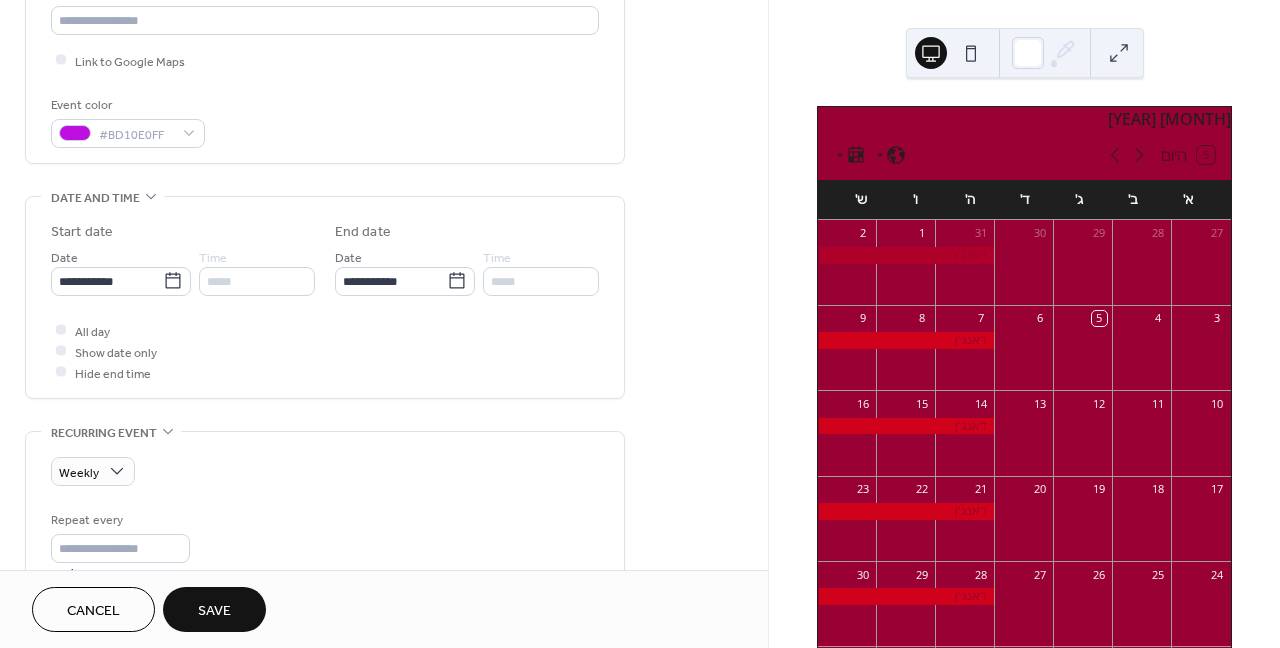 scroll, scrollTop: 444, scrollLeft: 0, axis: vertical 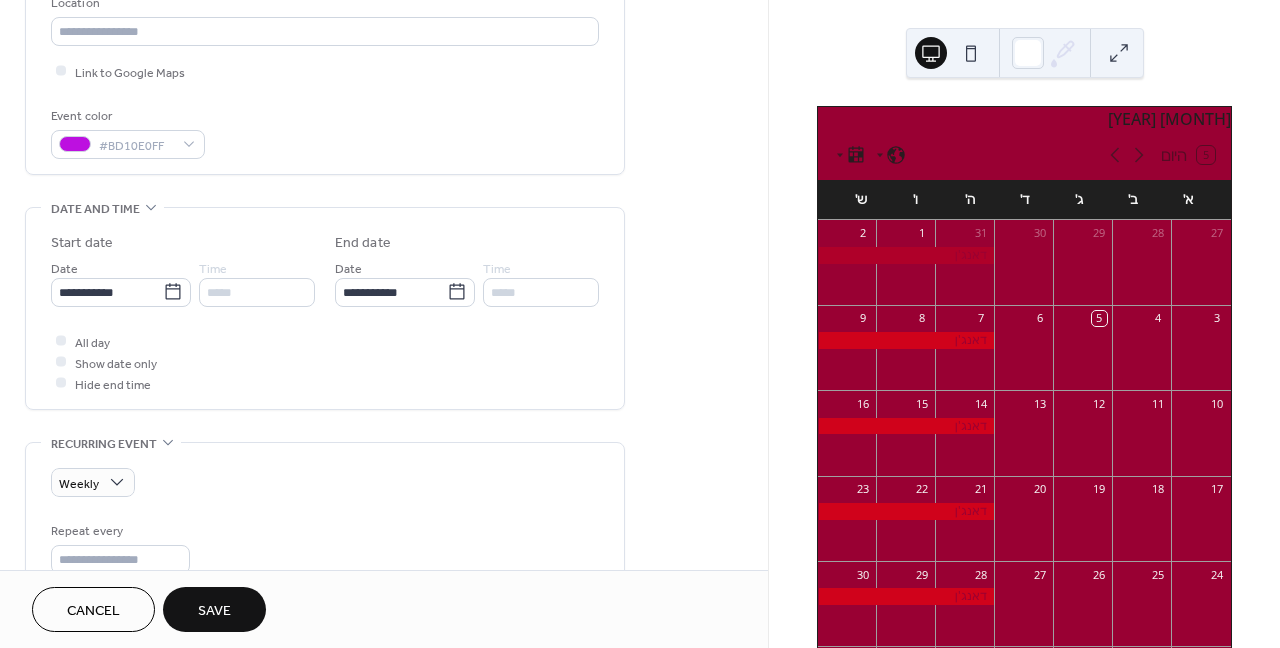 click on "Show date only" at bounding box center (116, 363) 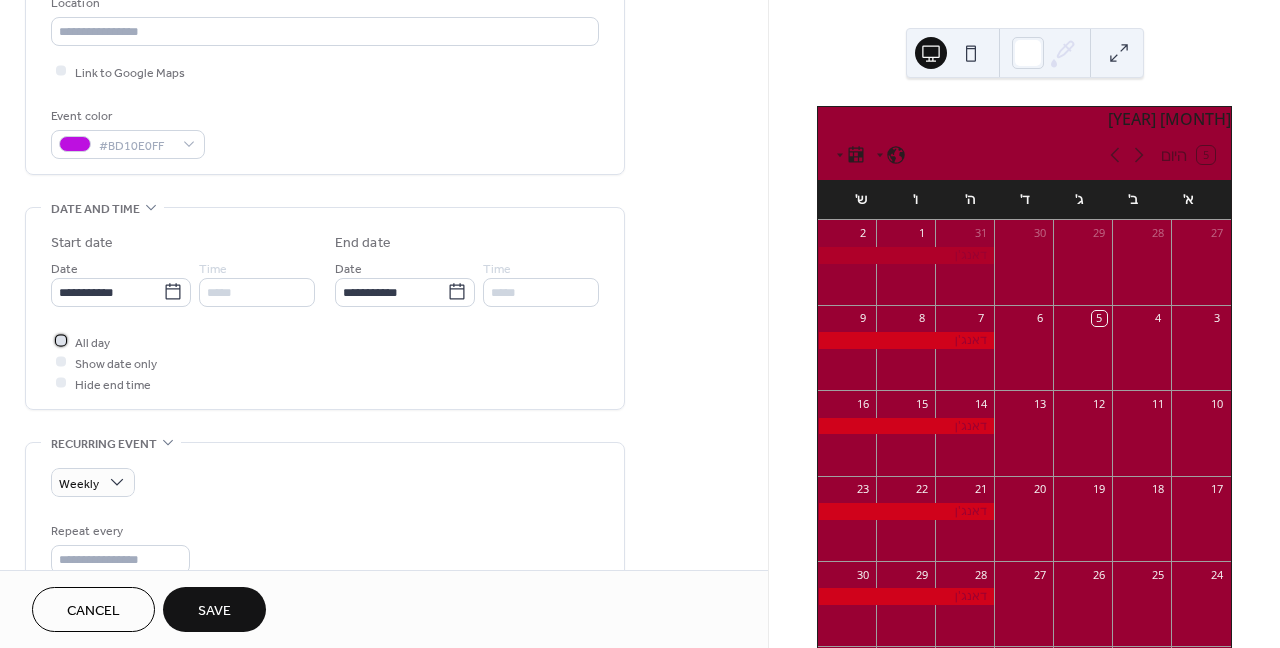 click at bounding box center (61, 341) 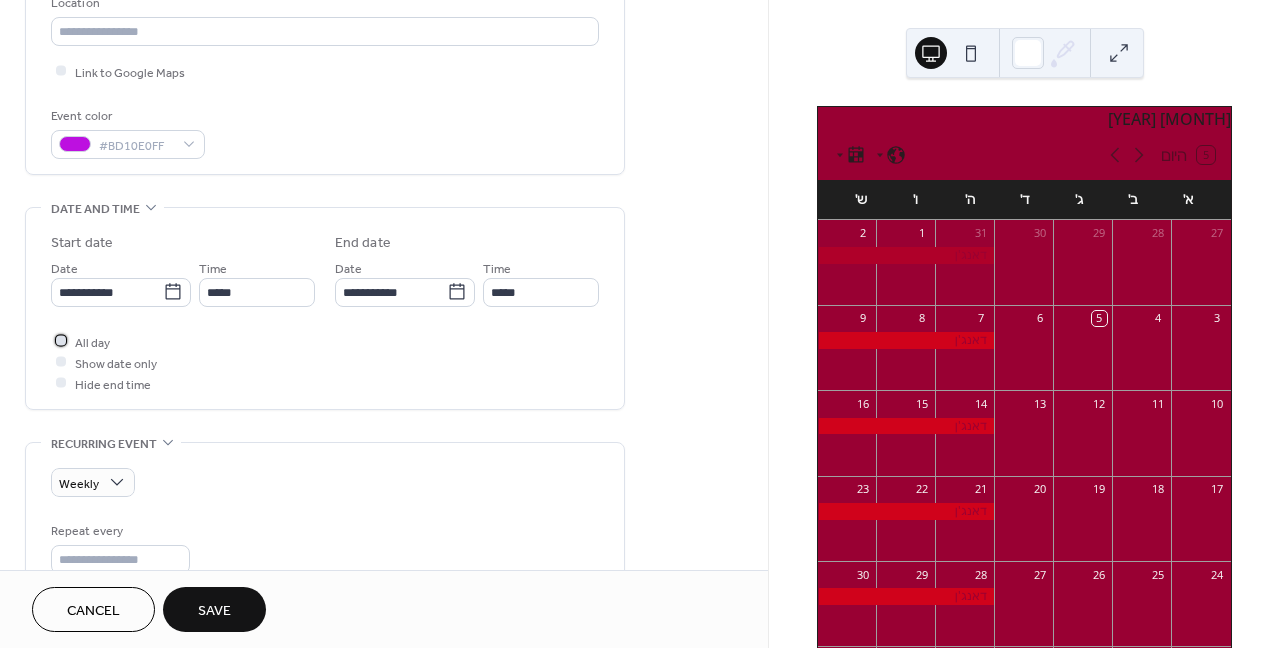 click at bounding box center (61, 341) 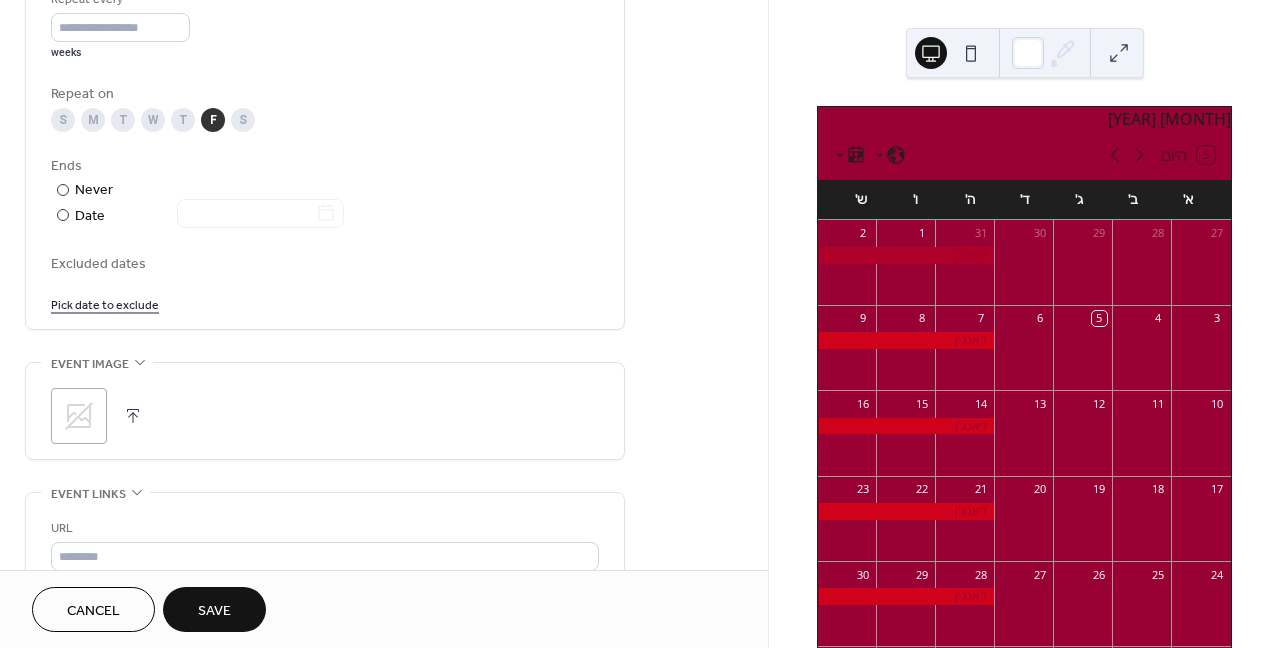 scroll, scrollTop: 1111, scrollLeft: 0, axis: vertical 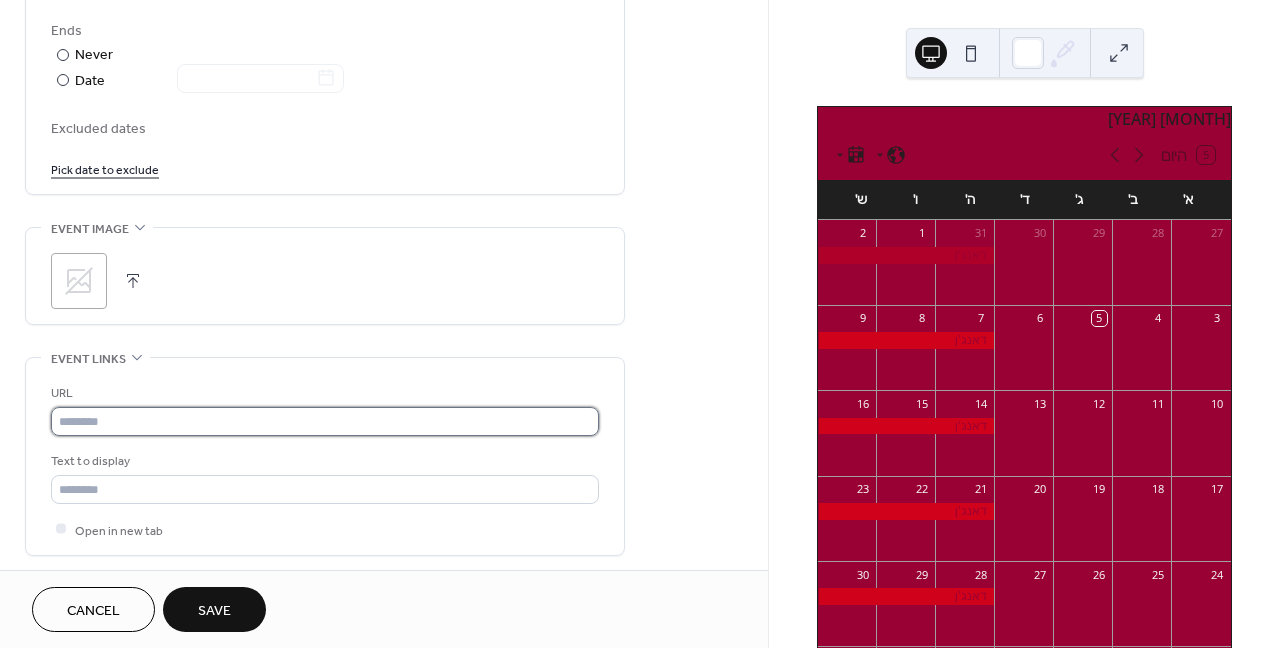 click at bounding box center (325, 421) 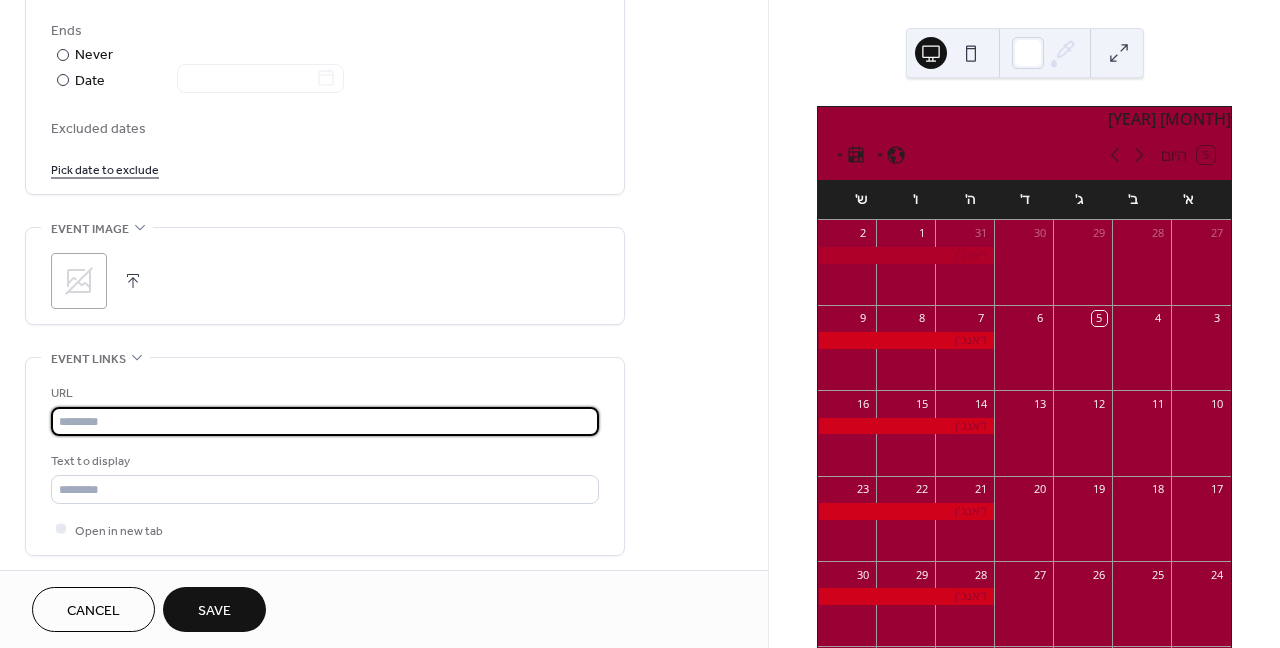 paste on "**********" 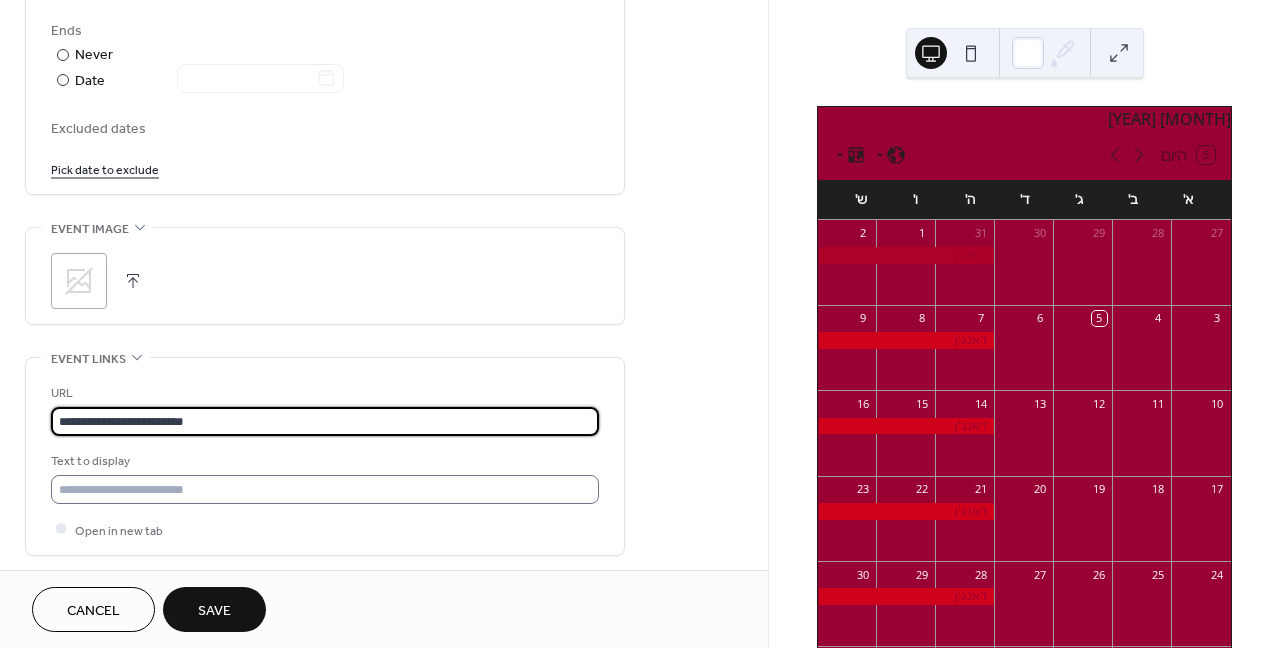 type on "**********" 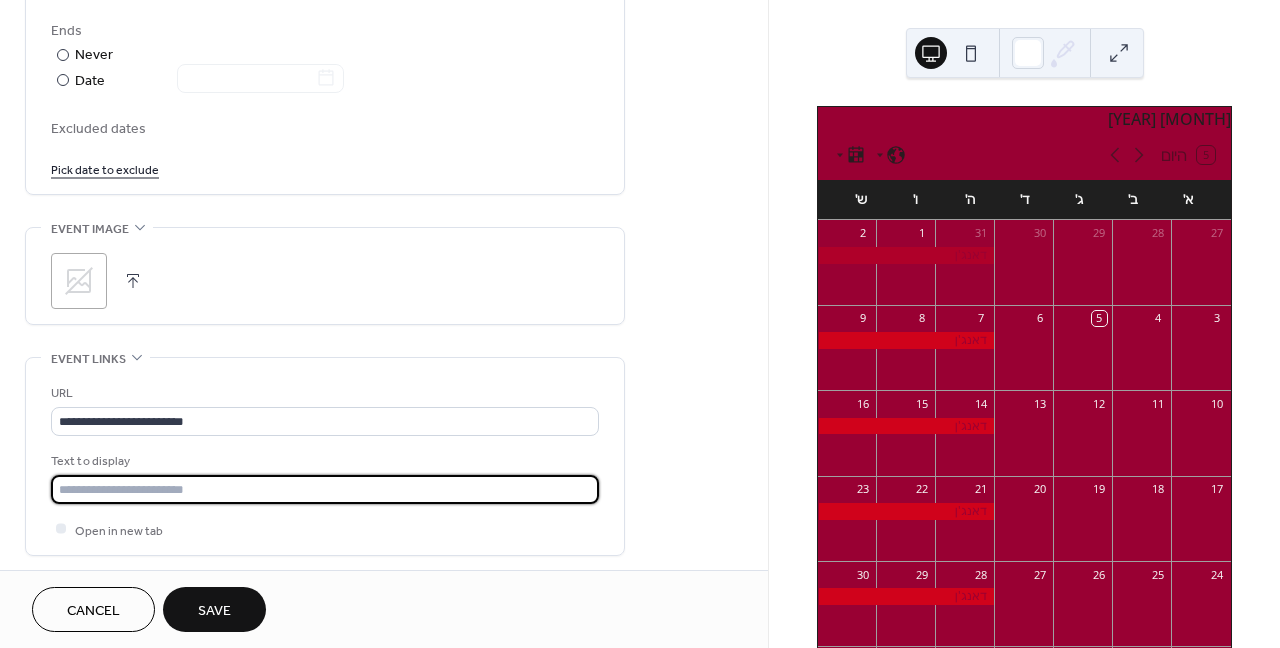 click at bounding box center [325, 489] 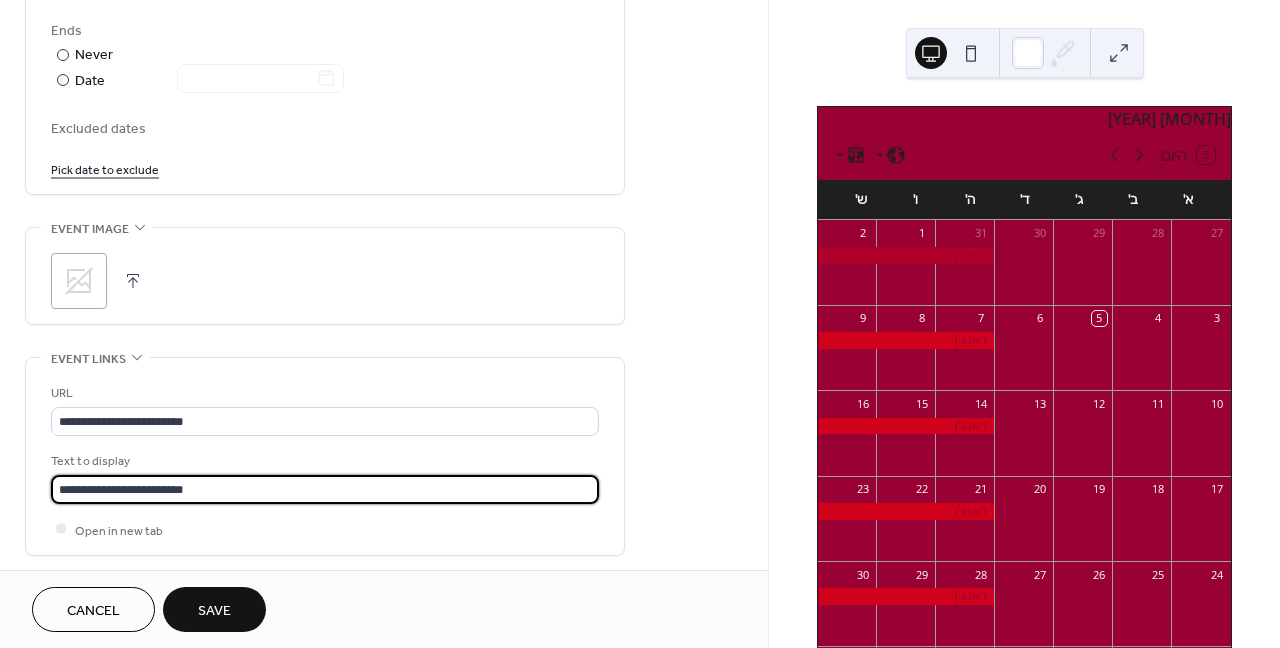 click on "**********" at bounding box center (325, 489) 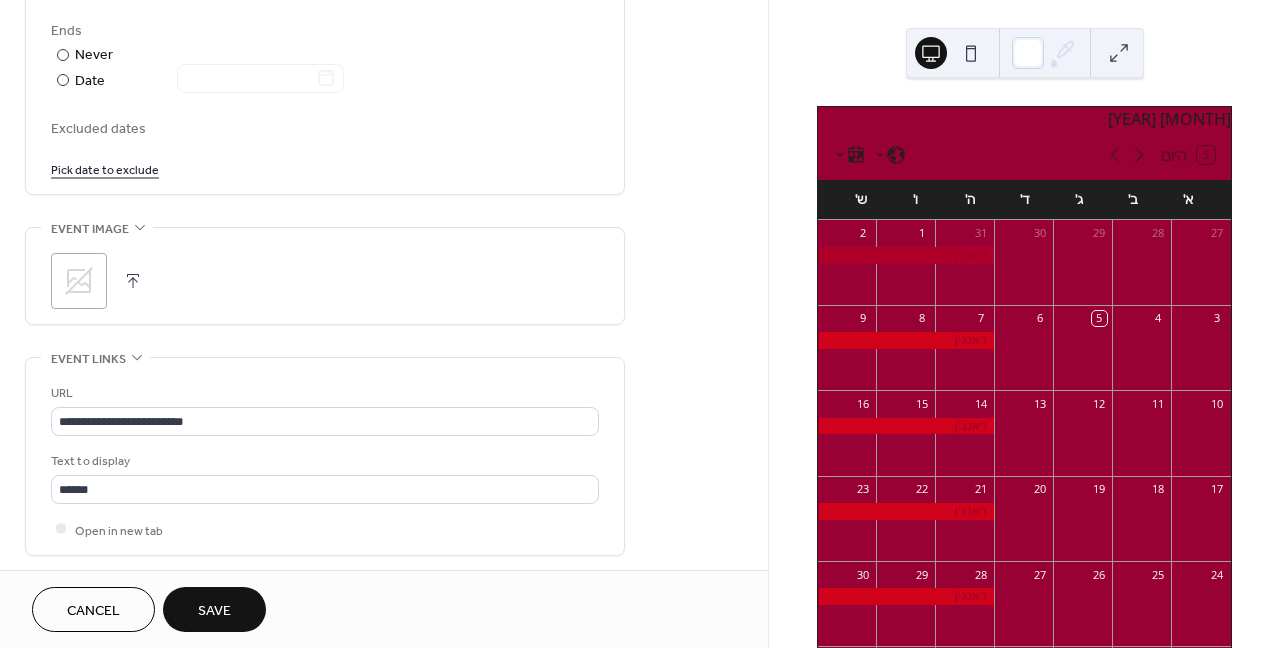 click on "Text to display" at bounding box center [323, 461] 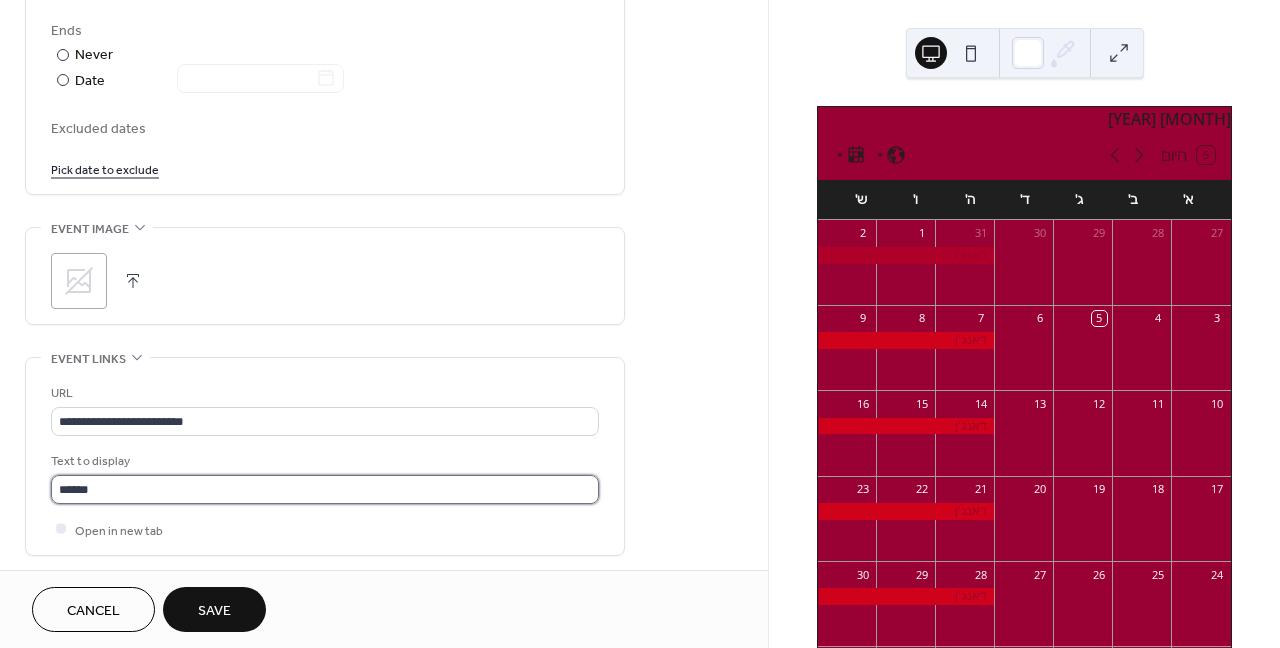 click on "******" at bounding box center (325, 489) 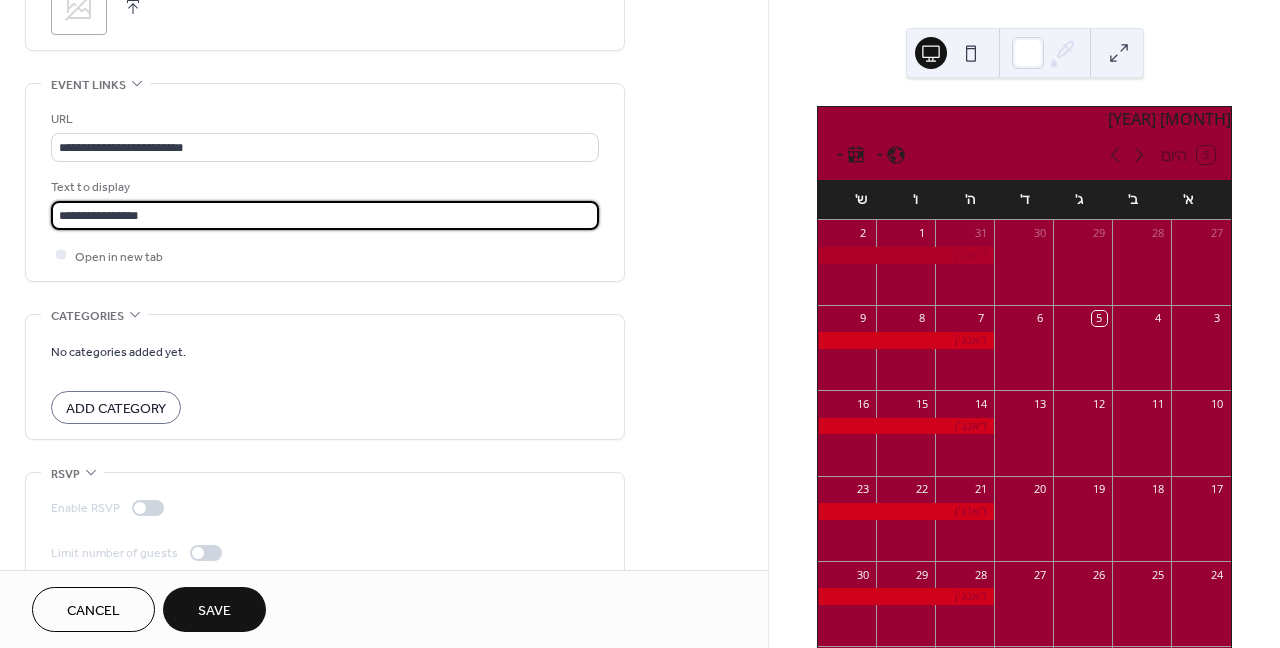 scroll, scrollTop: 1409, scrollLeft: 0, axis: vertical 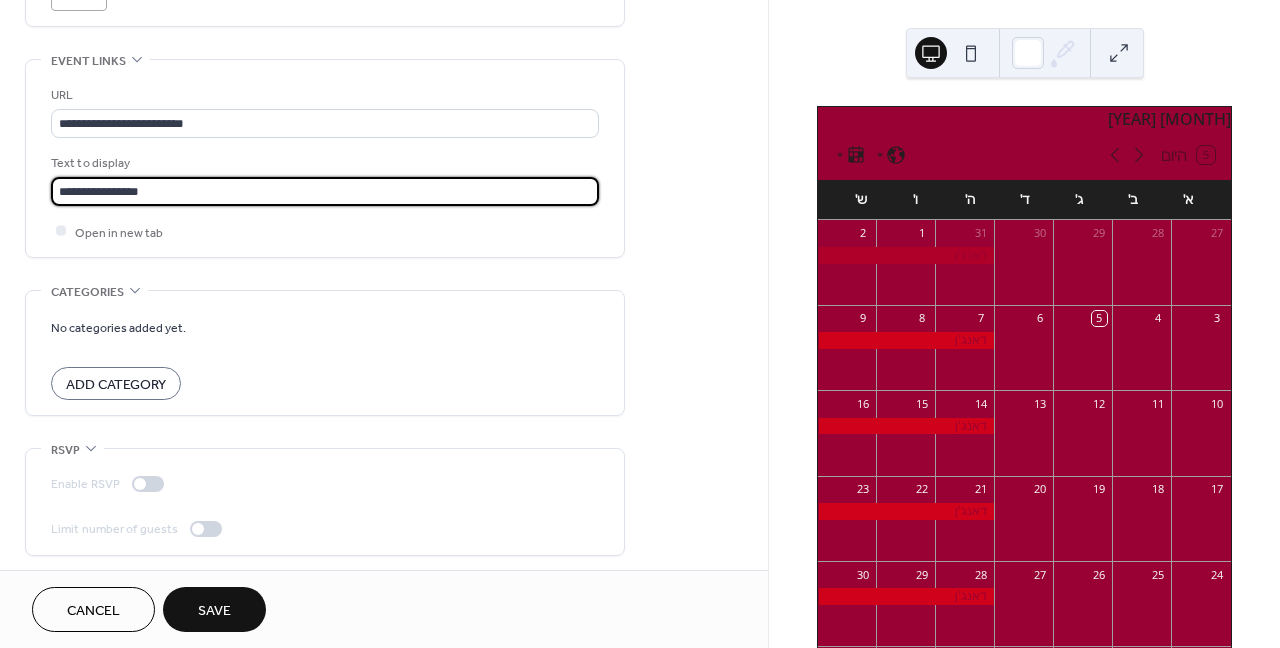 type on "**********" 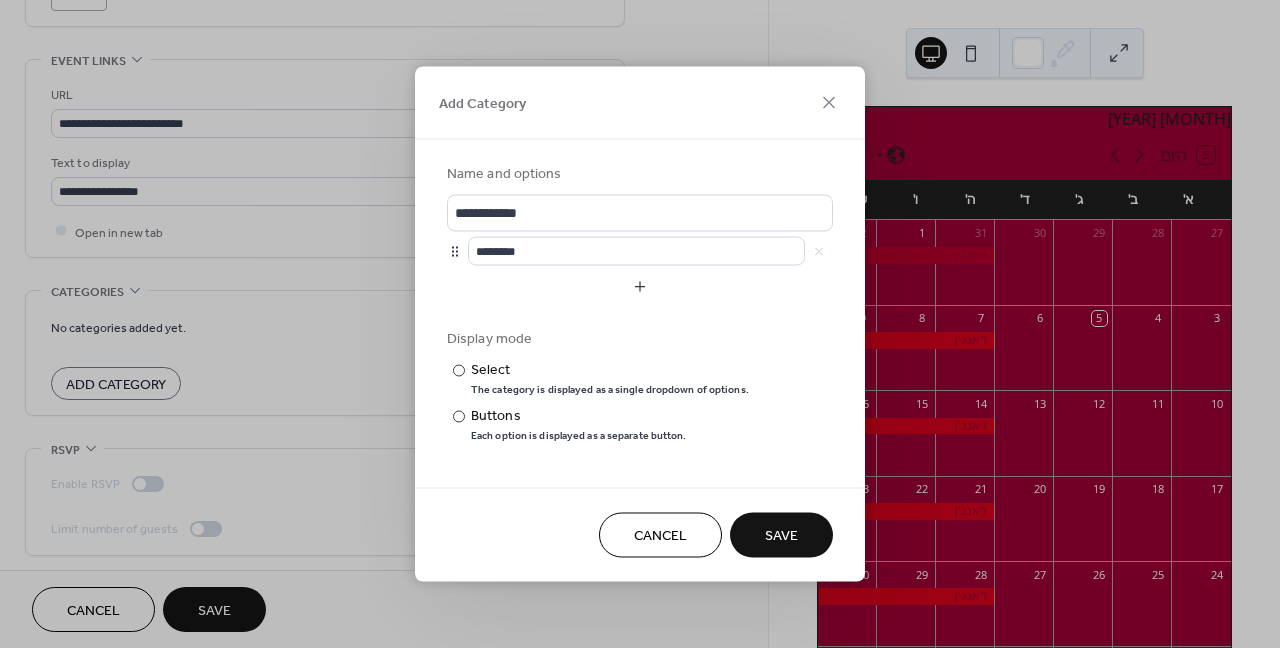 click 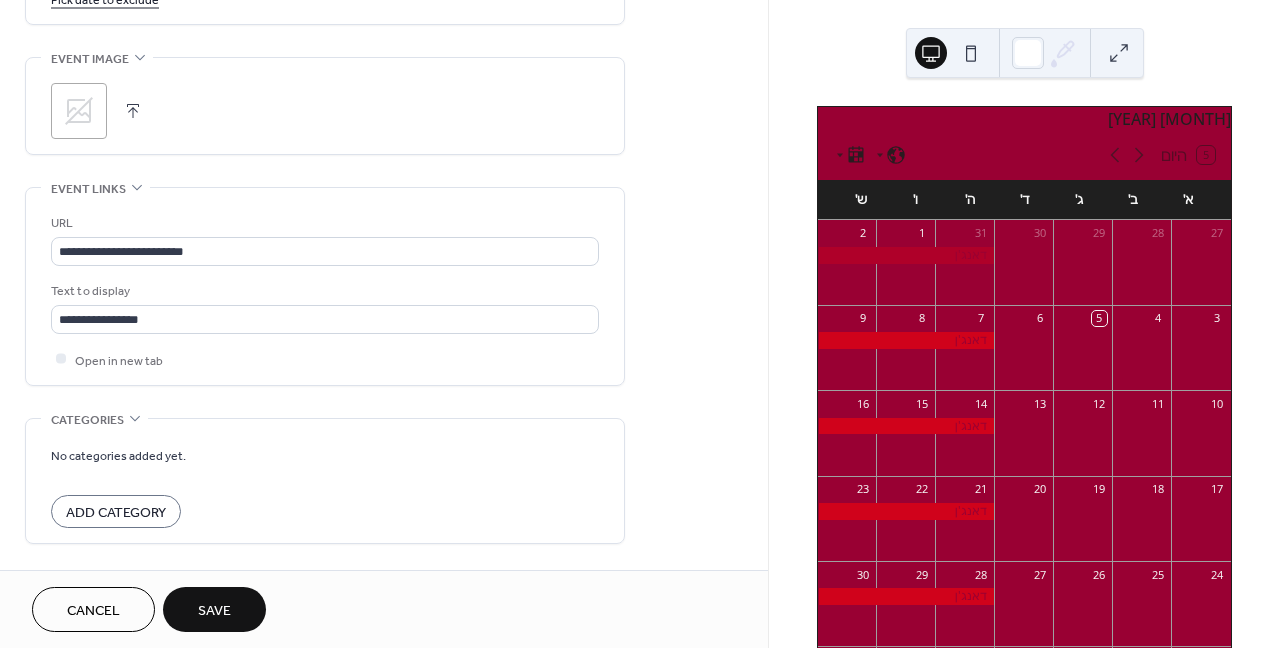 scroll, scrollTop: 1076, scrollLeft: 0, axis: vertical 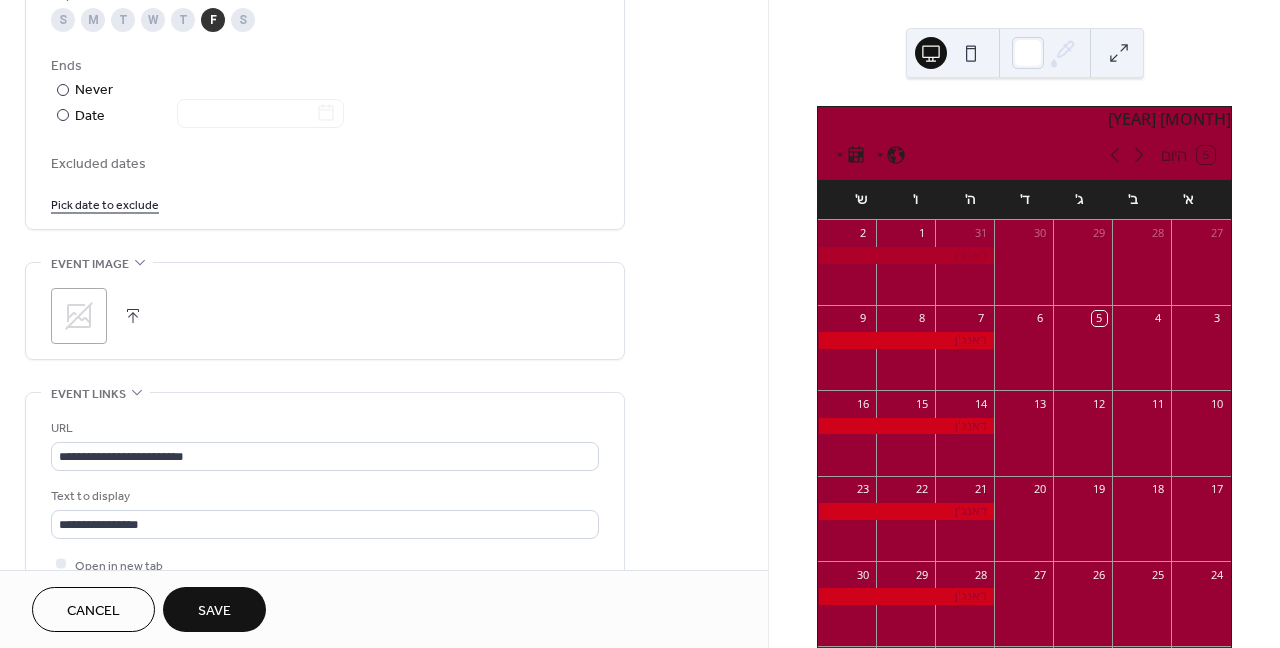 click on ";" at bounding box center [79, 316] 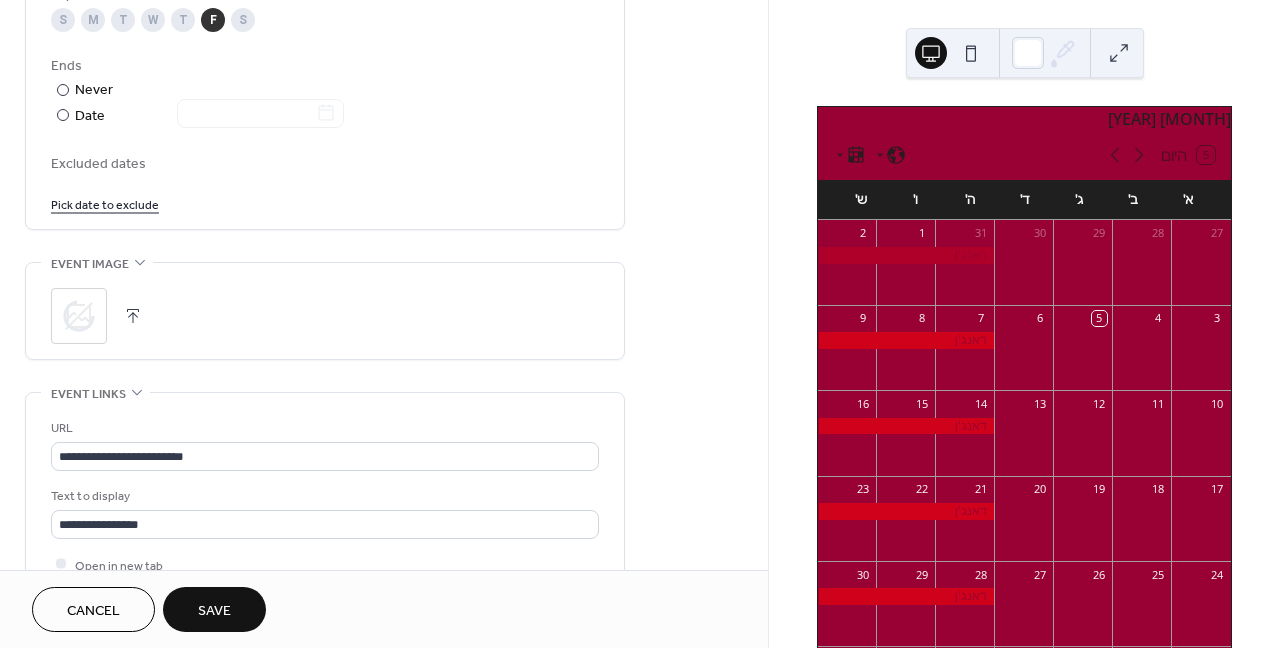 click at bounding box center (133, 316) 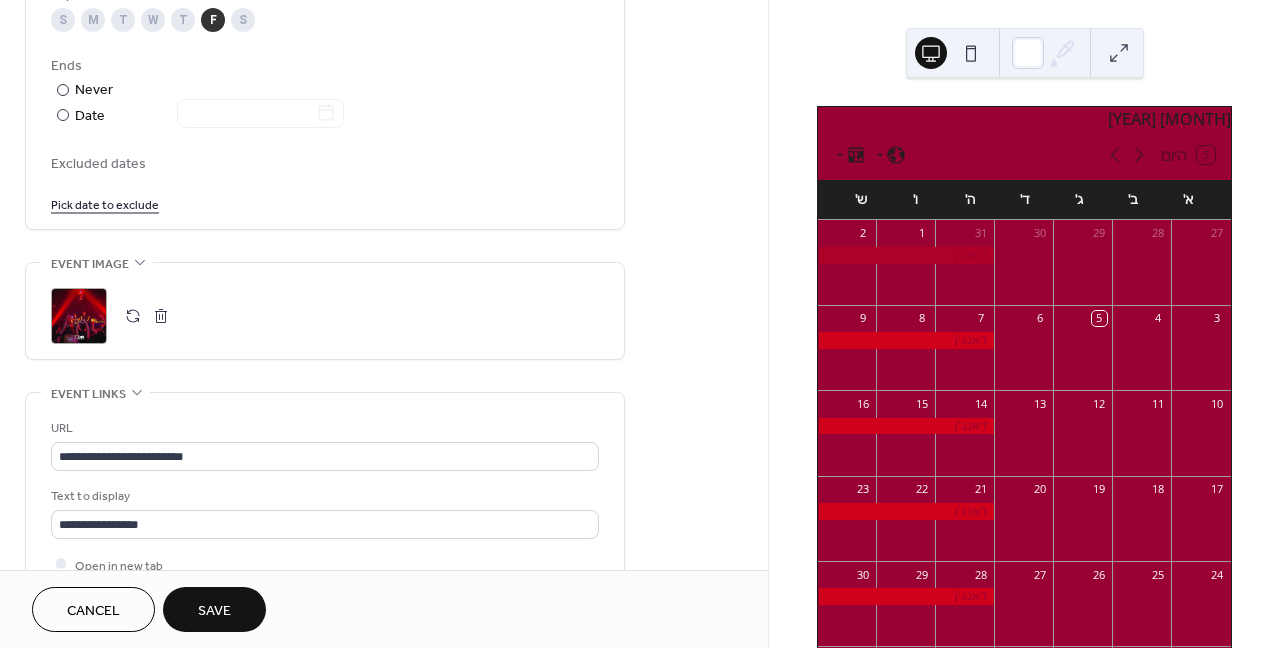 click on "Save" at bounding box center [214, 611] 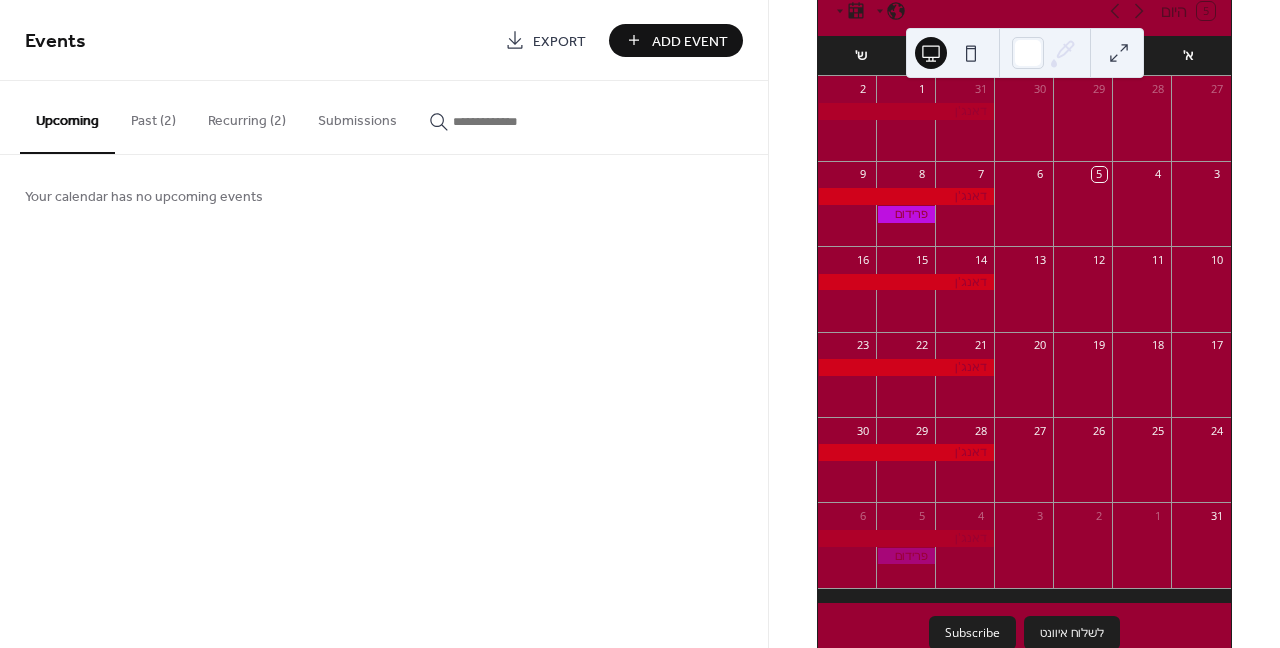 scroll, scrollTop: 135, scrollLeft: 0, axis: vertical 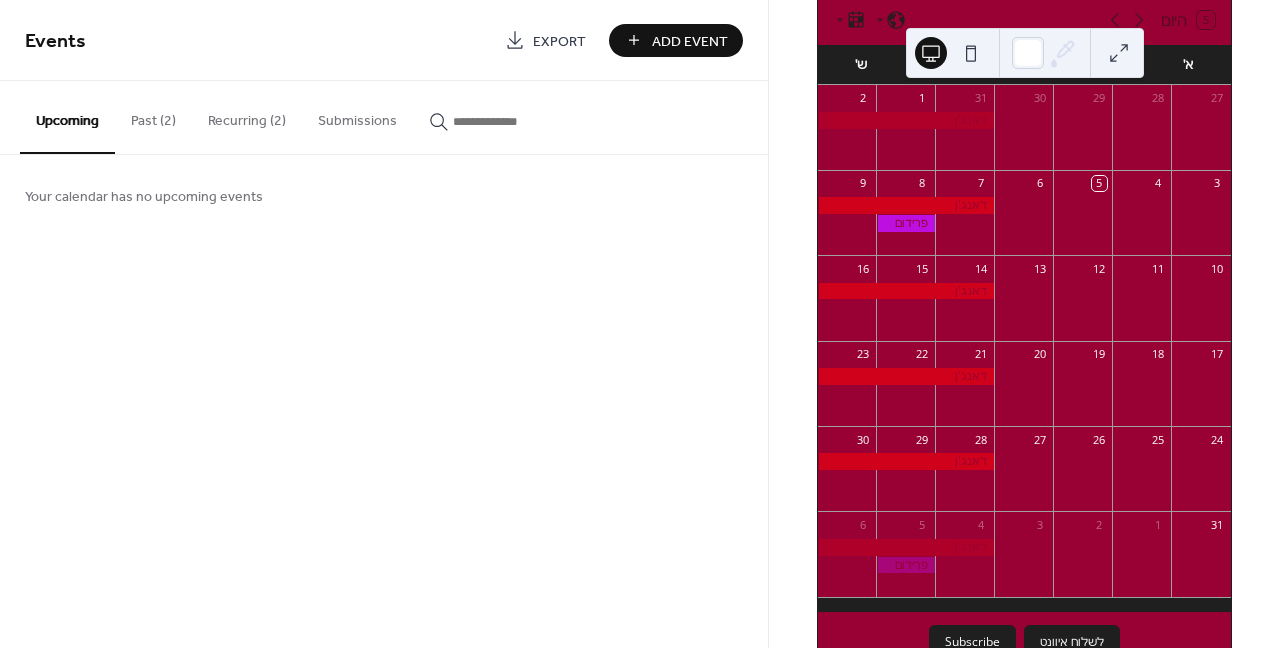 click at bounding box center (906, 223) 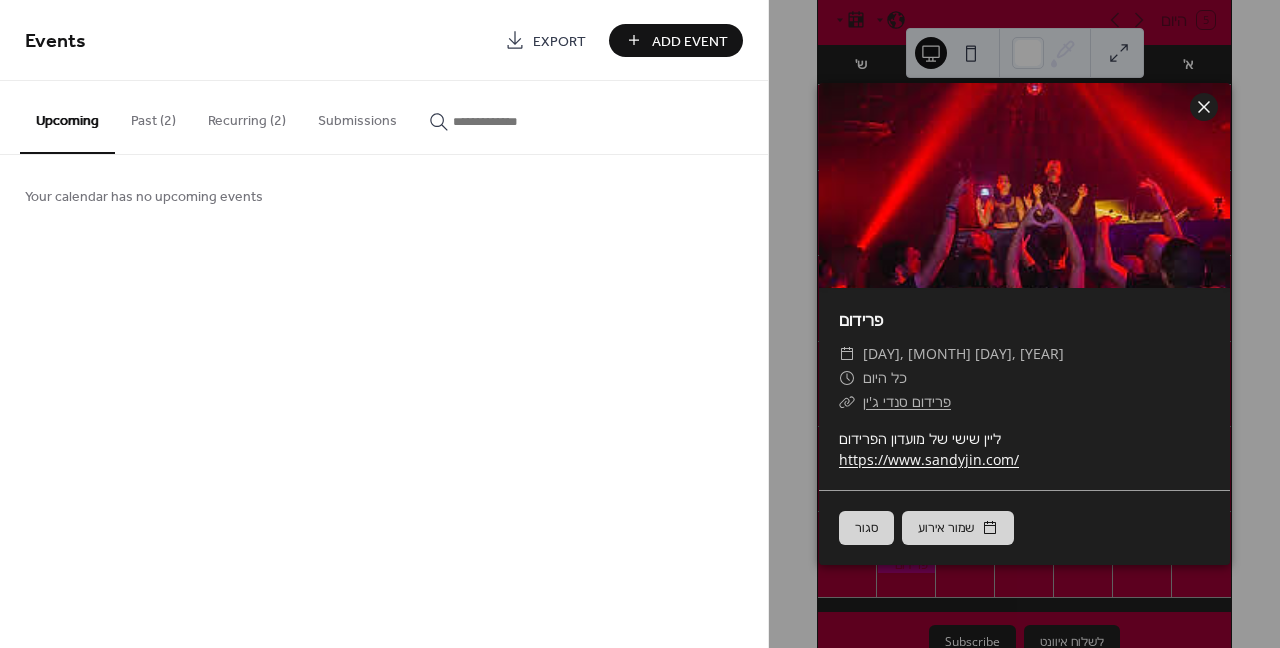 click 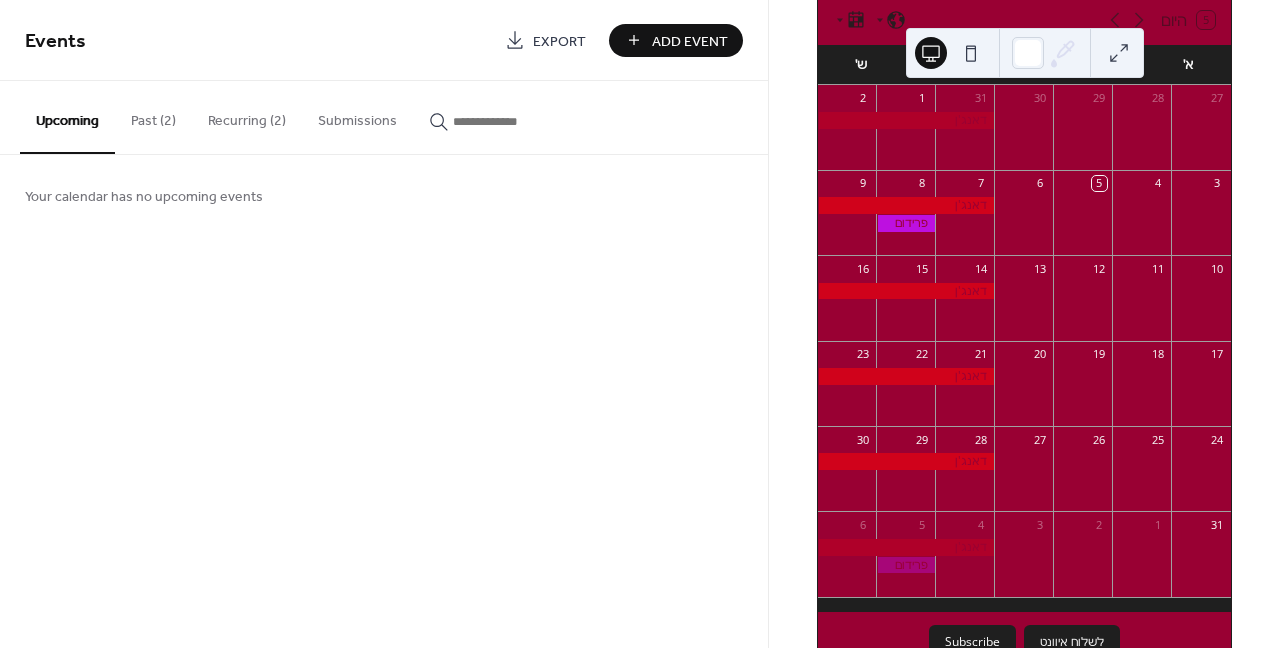 click on "Recurring (2)" at bounding box center (247, 116) 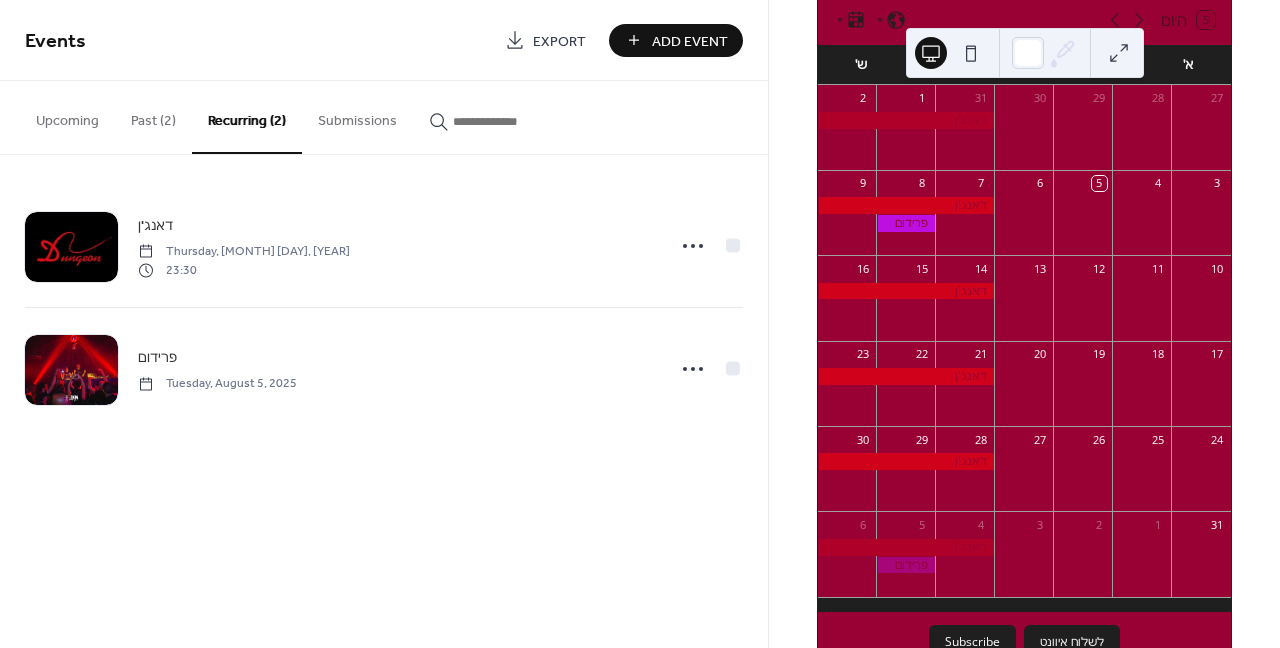 click at bounding box center [906, 308] 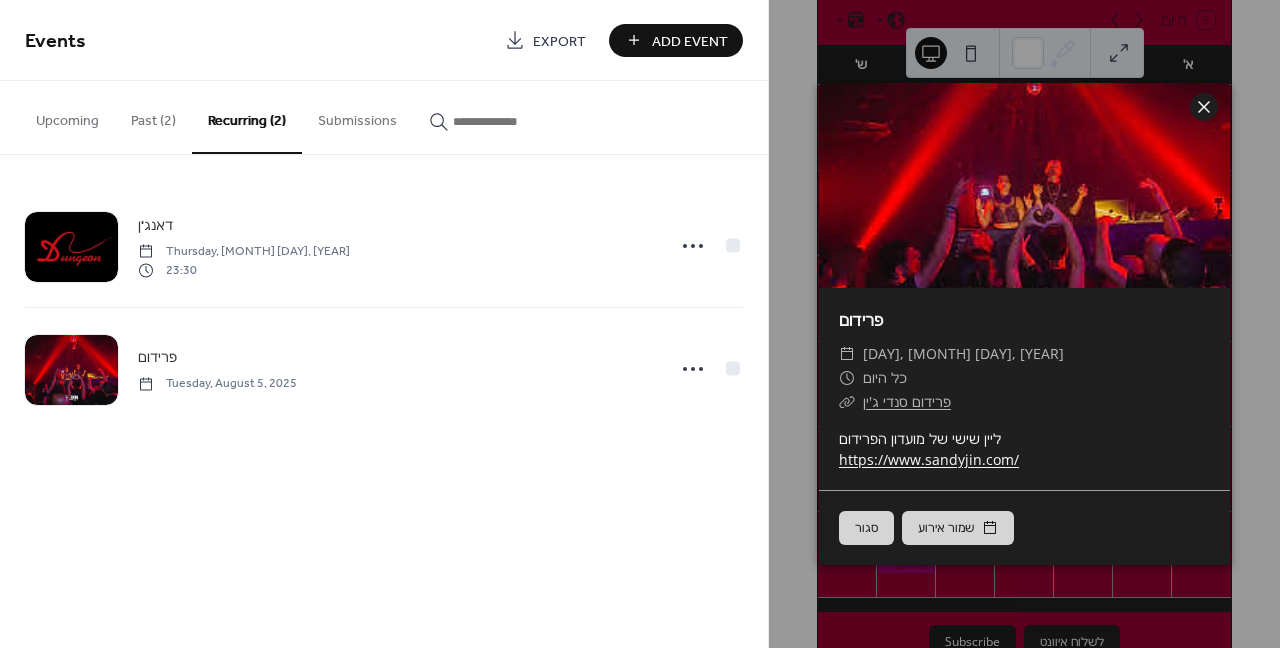 click 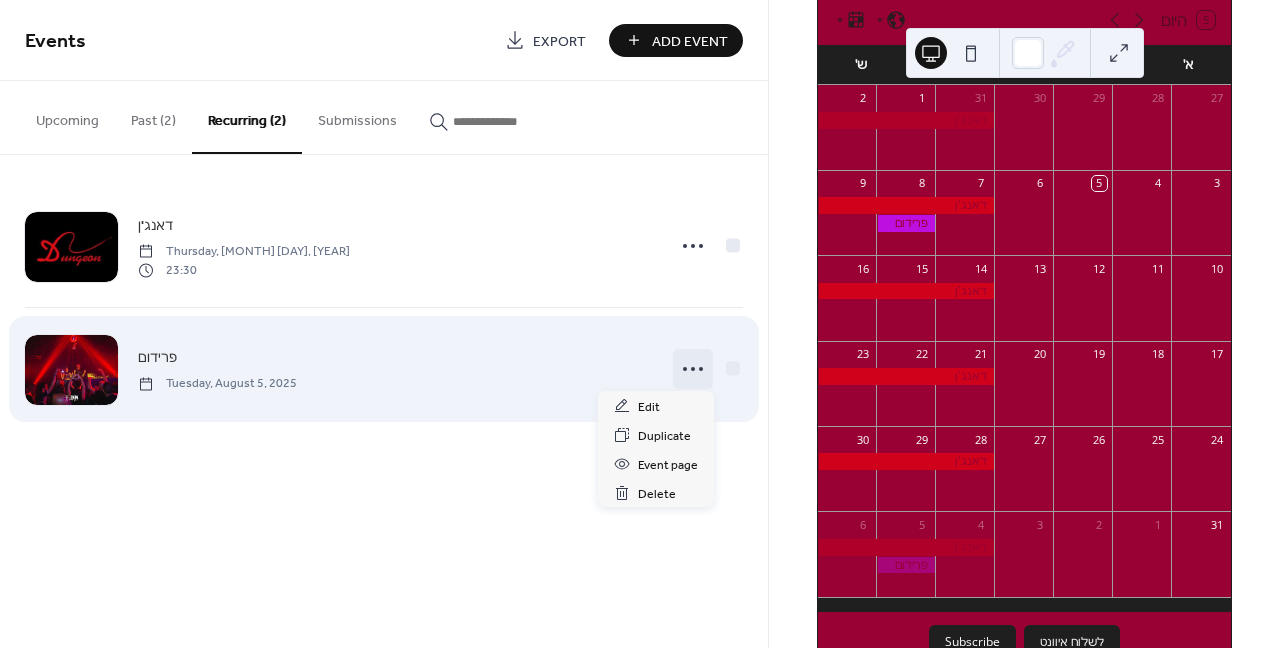 click 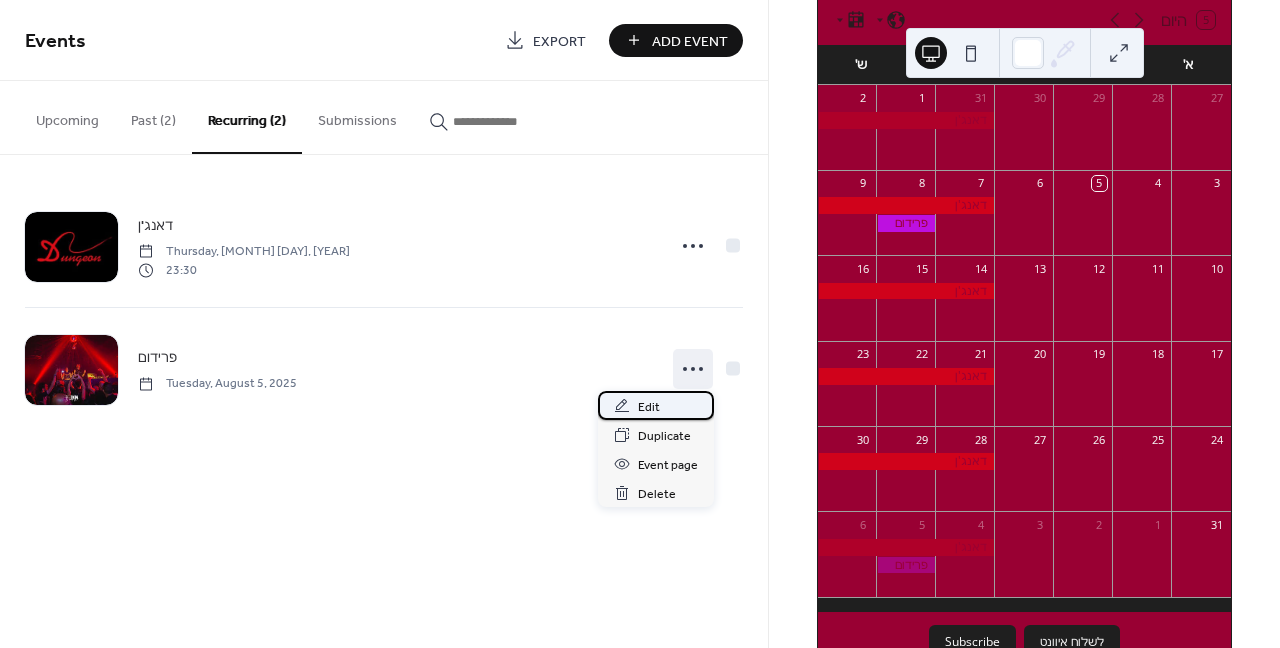 click on "Edit" at bounding box center (656, 405) 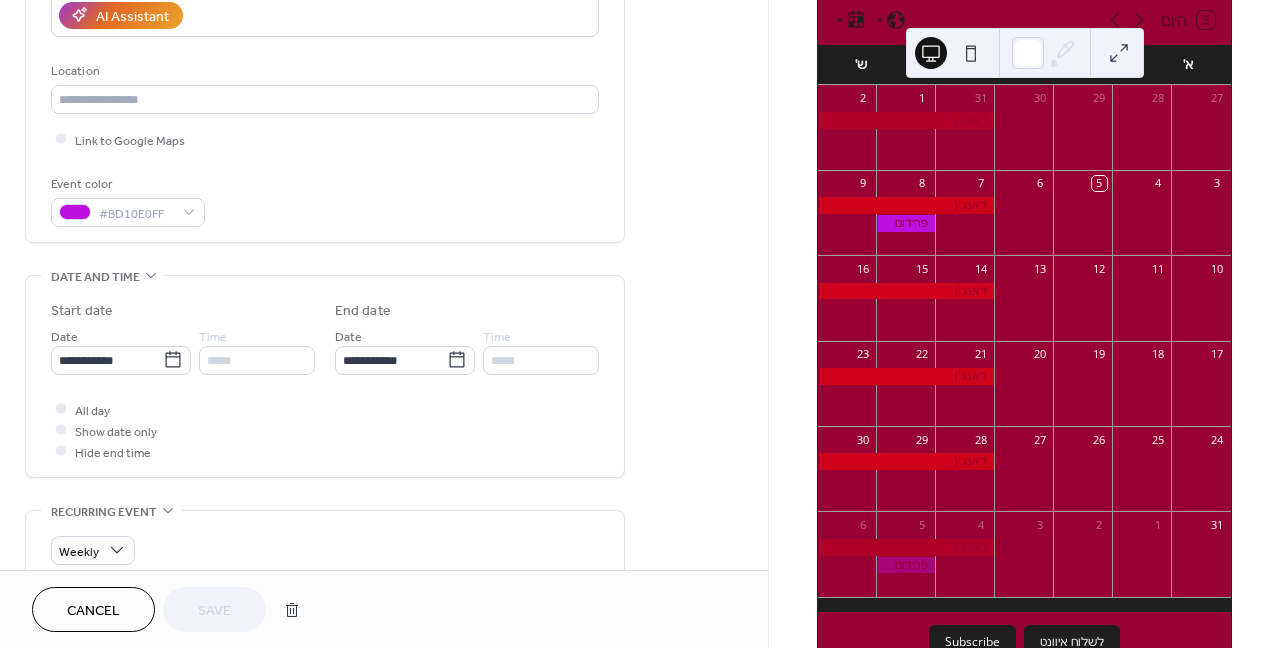 scroll, scrollTop: 444, scrollLeft: 0, axis: vertical 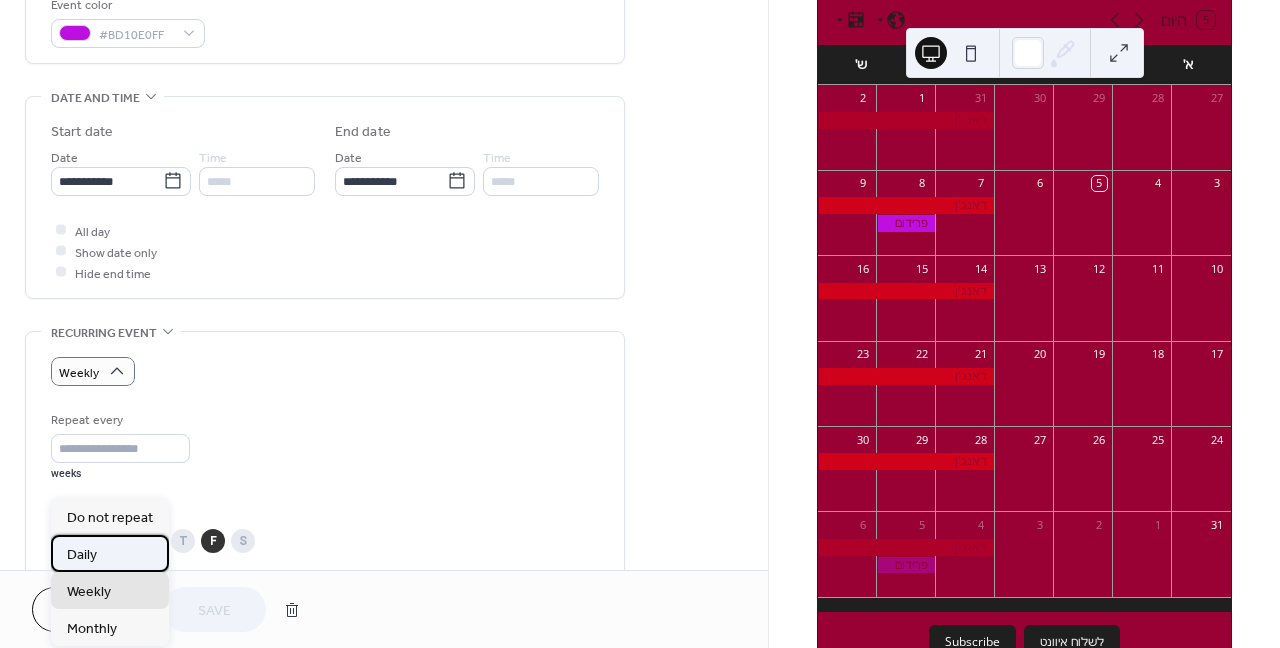 click on "Daily" at bounding box center [110, 553] 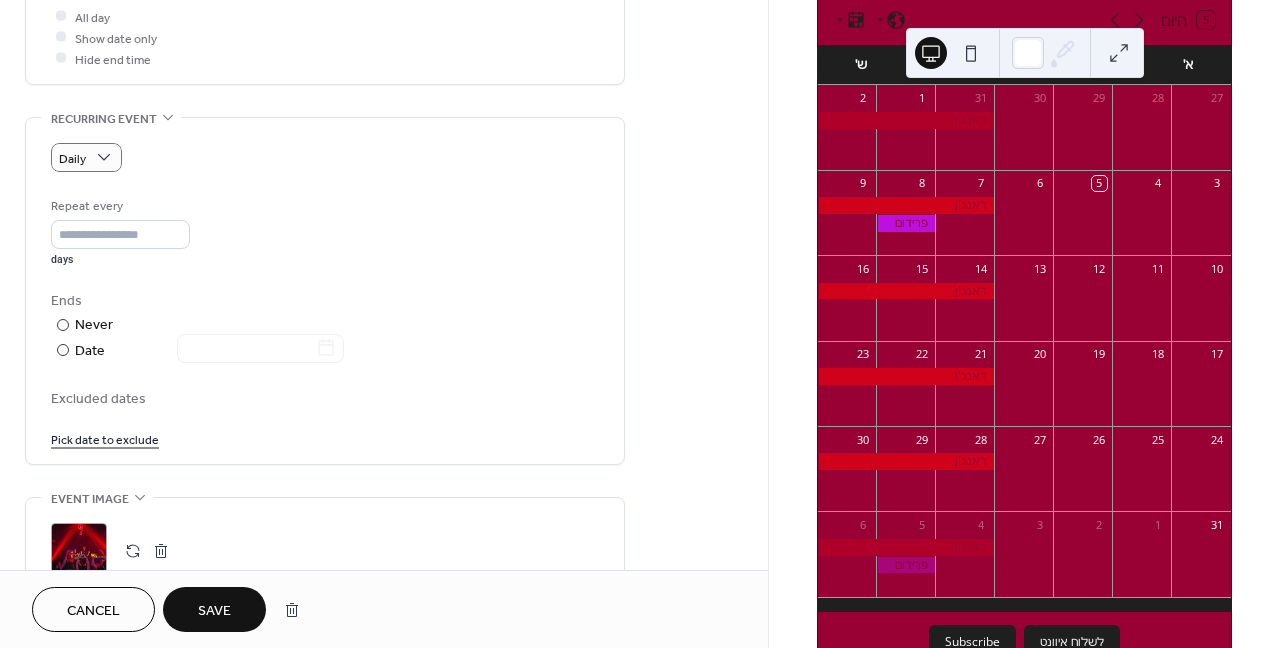 scroll, scrollTop: 777, scrollLeft: 0, axis: vertical 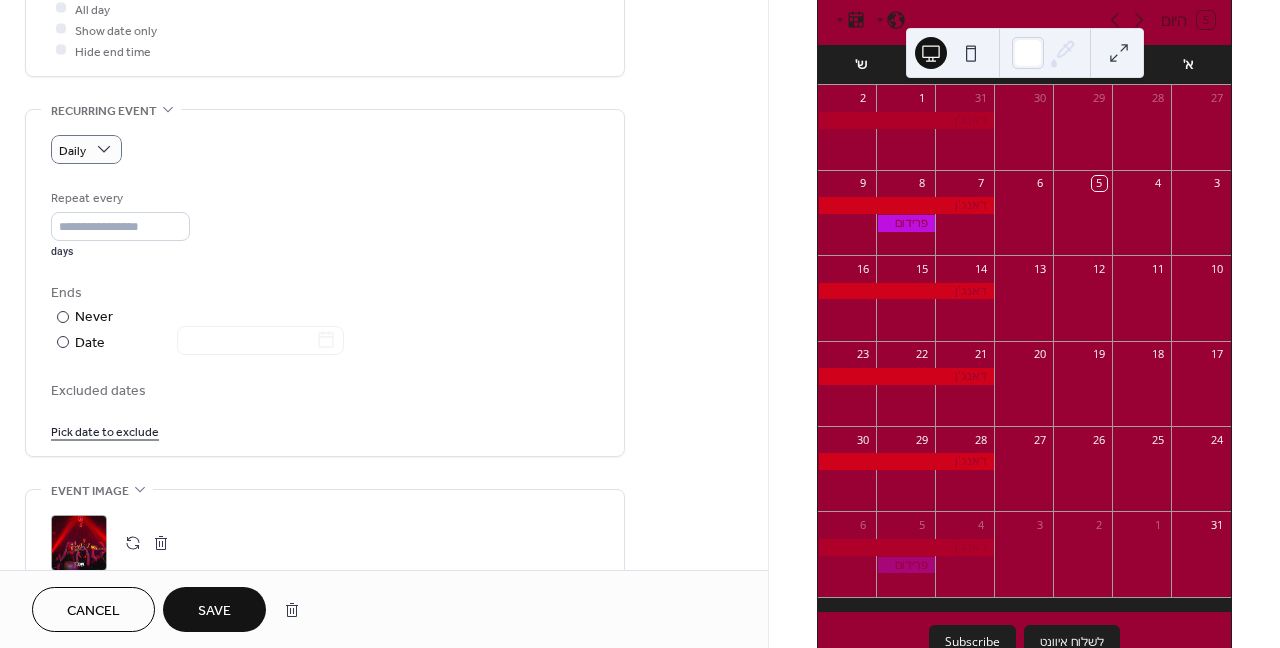 click on "Pick date to exclude" at bounding box center [105, 430] 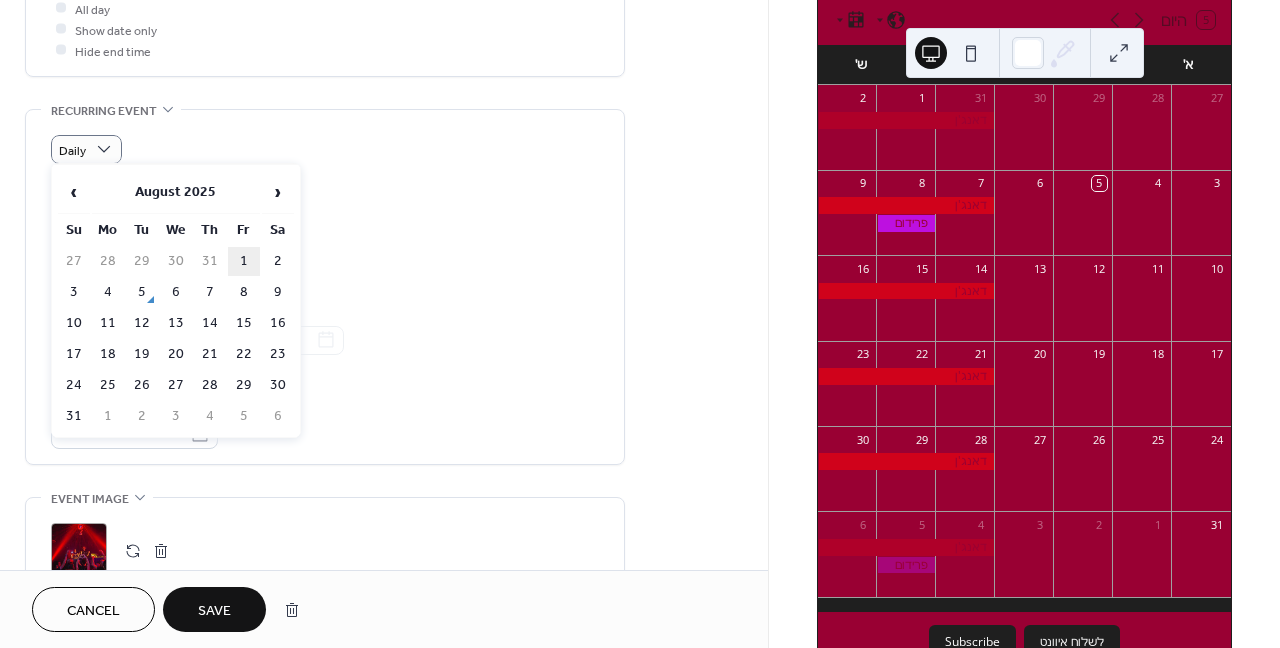 click on "1" at bounding box center (244, 261) 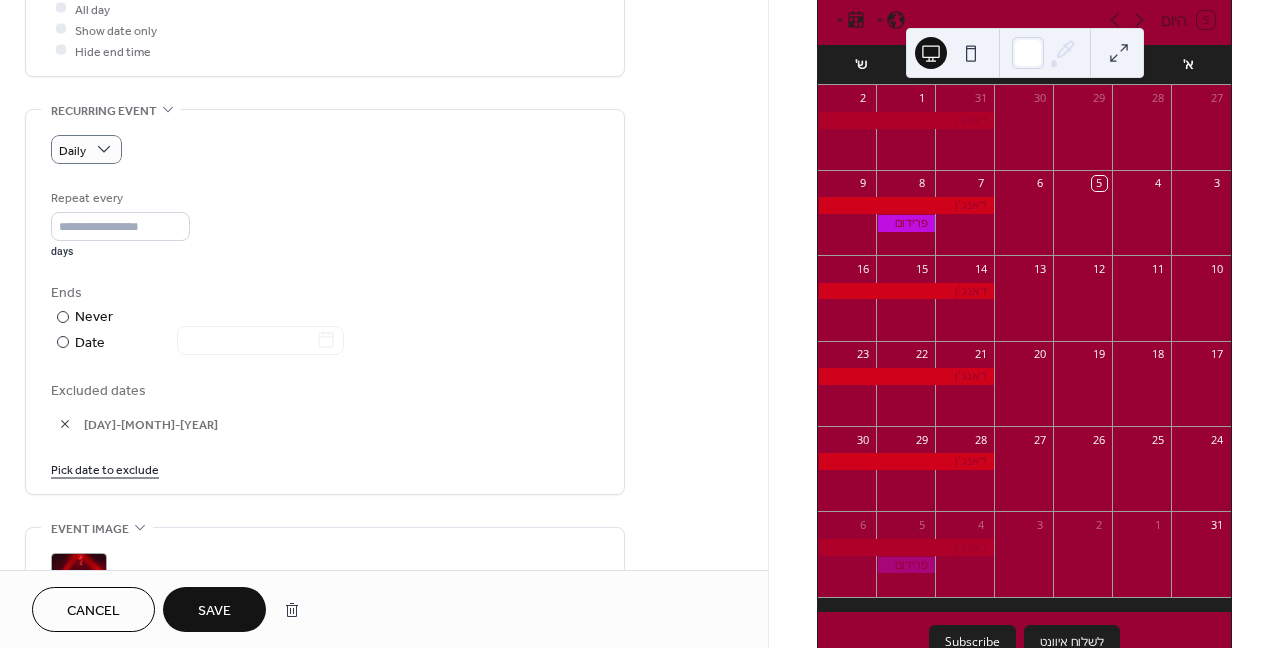 click on "Pick date to exclude" at bounding box center [105, 468] 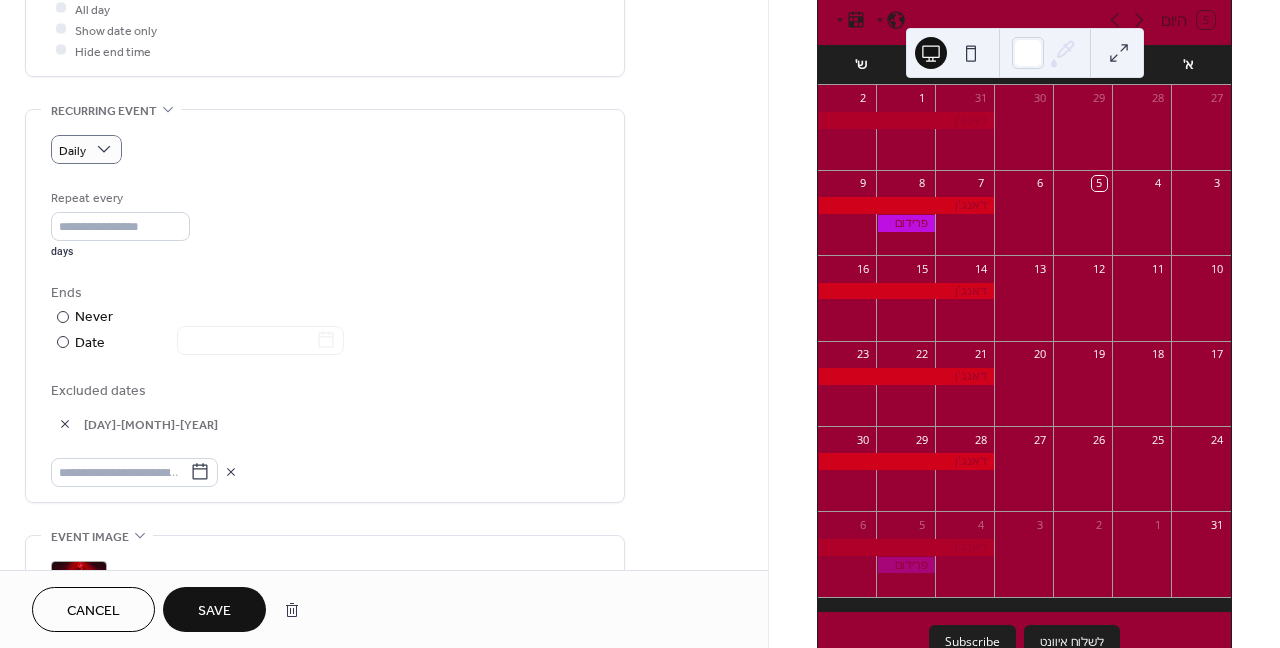 click on "Repeat every * days" at bounding box center (325, 223) 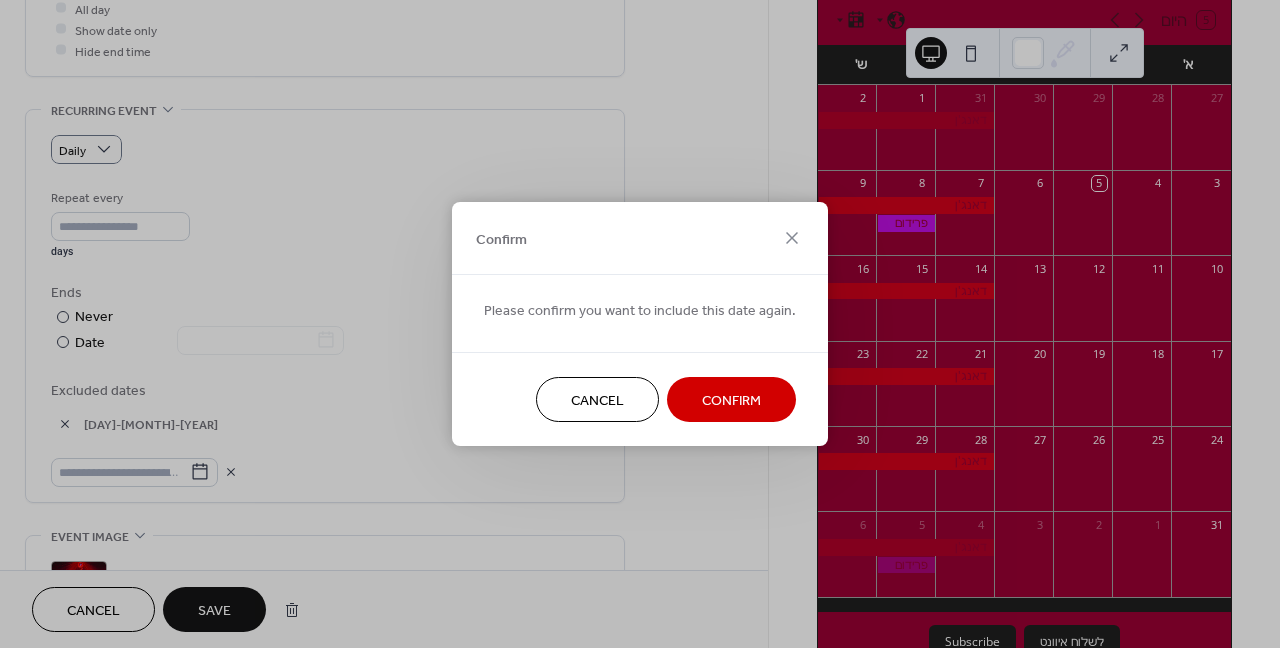 click on "Confirm" at bounding box center (731, 401) 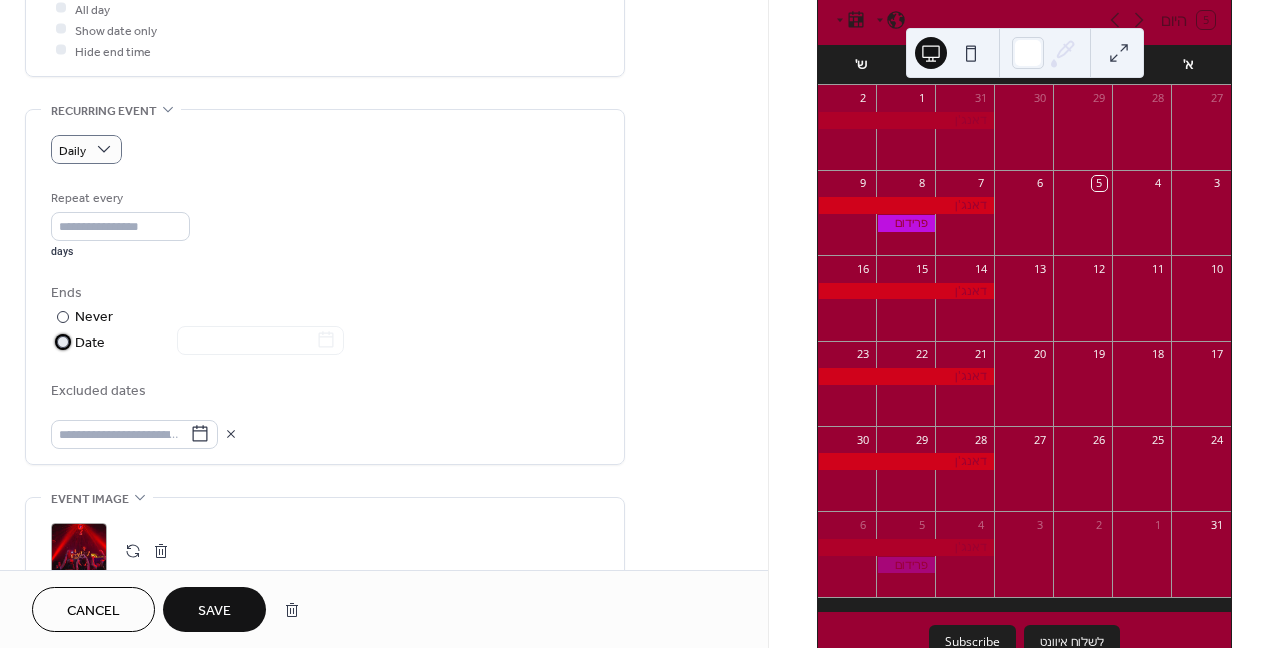 click on "Date" at bounding box center [209, 343] 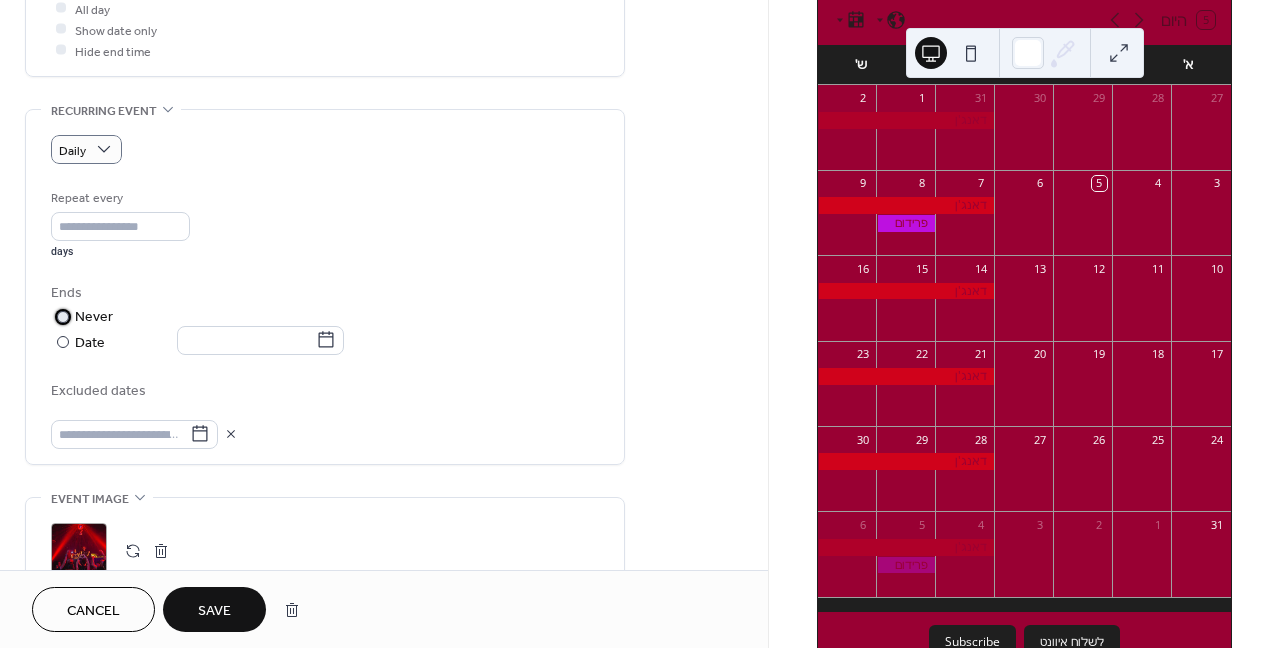 click on "Never" at bounding box center (94, 317) 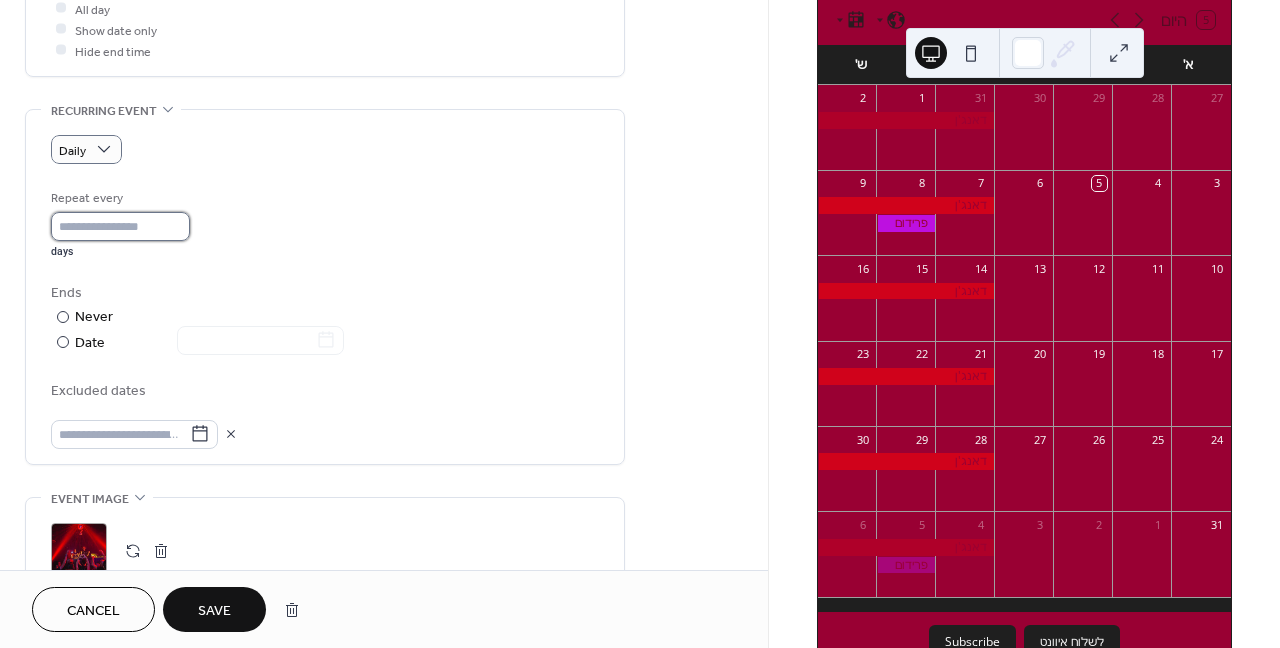 click on "*" at bounding box center (120, 226) 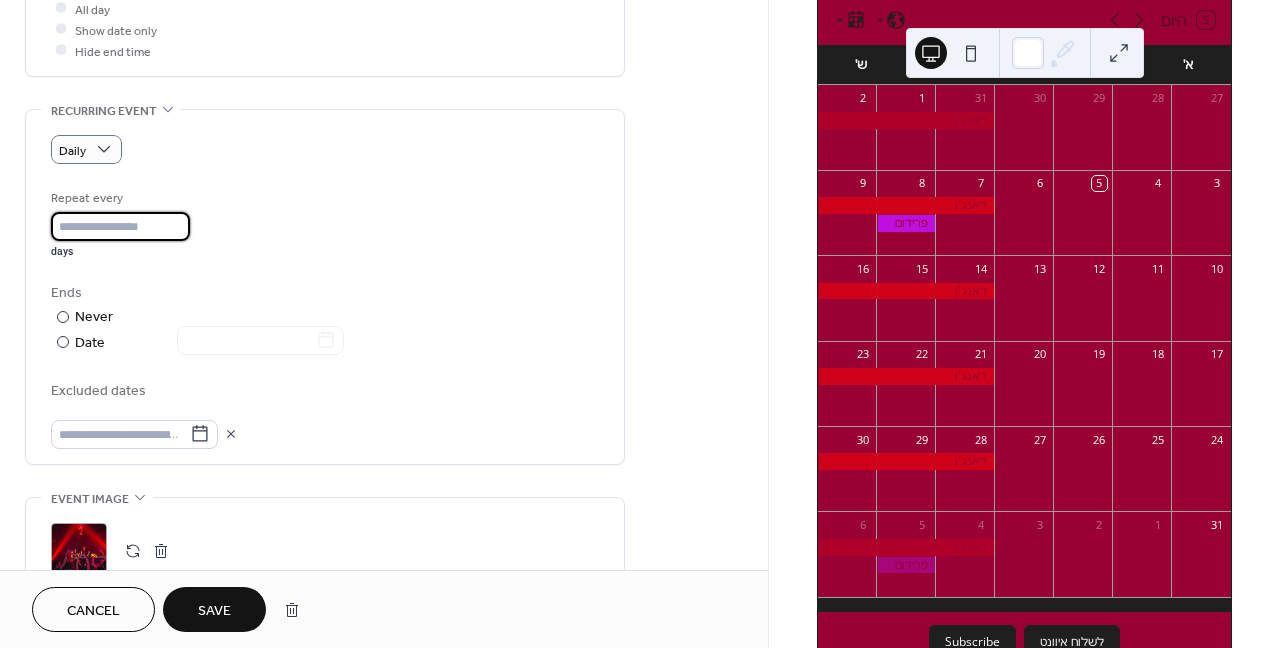 click on "*" at bounding box center [120, 226] 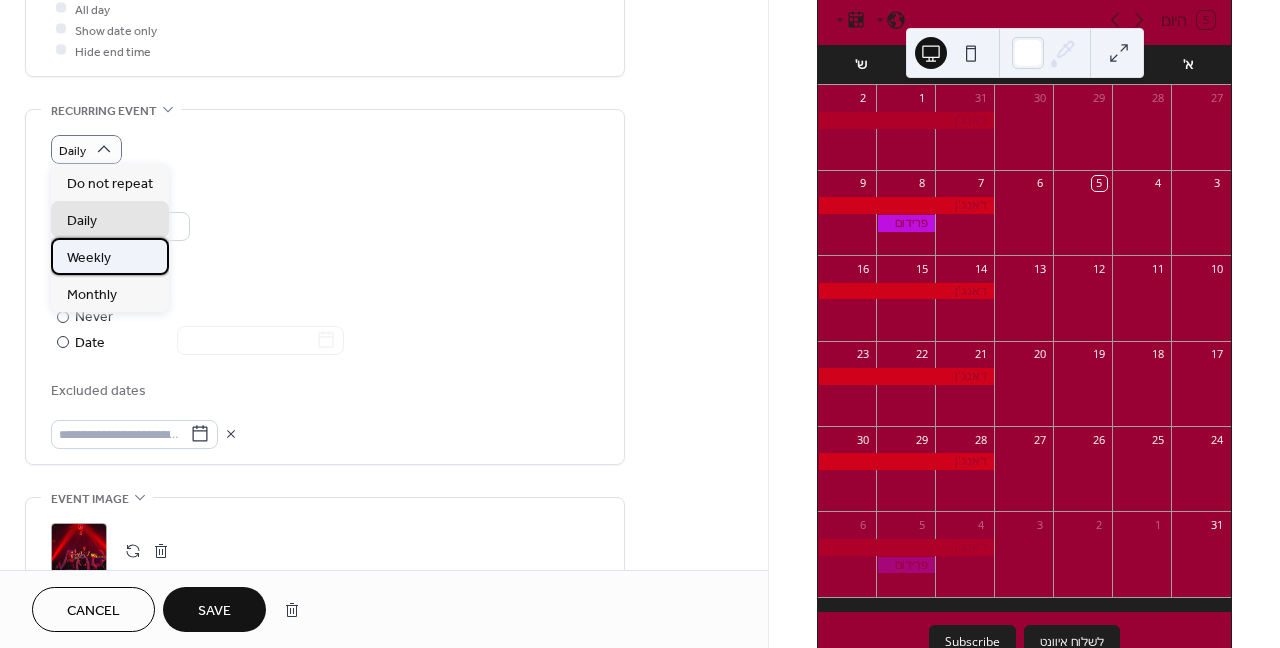 click on "Weekly" at bounding box center (110, 256) 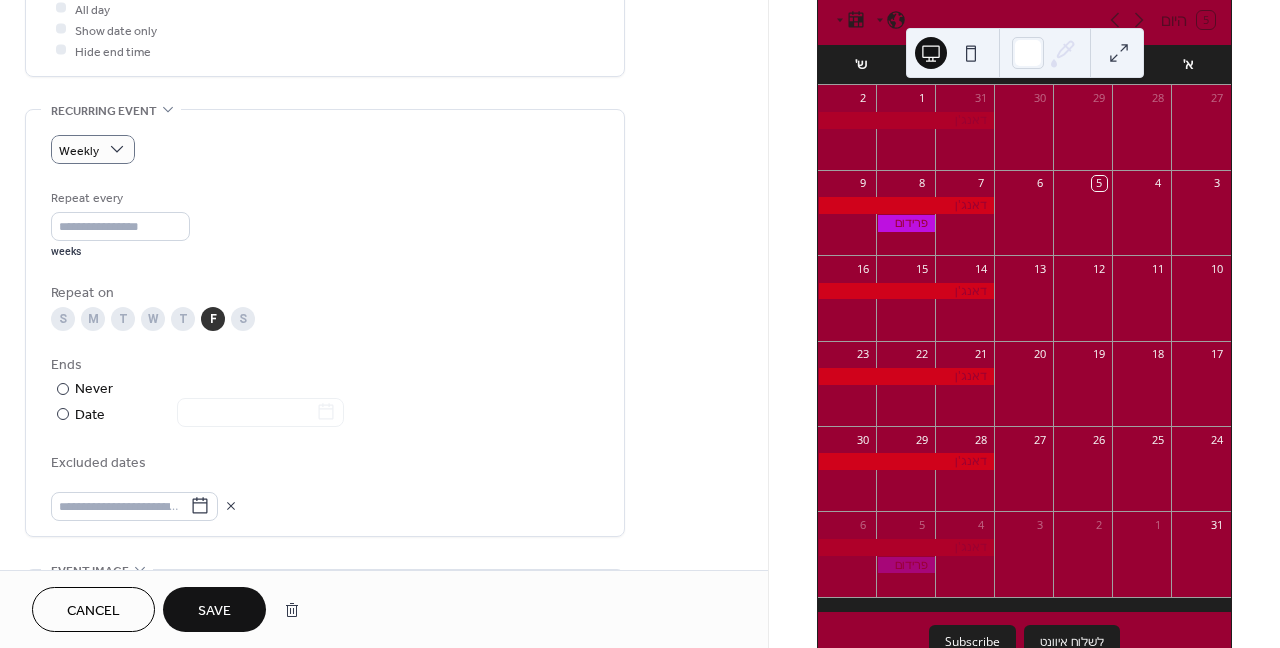 click on "Save" at bounding box center (214, 609) 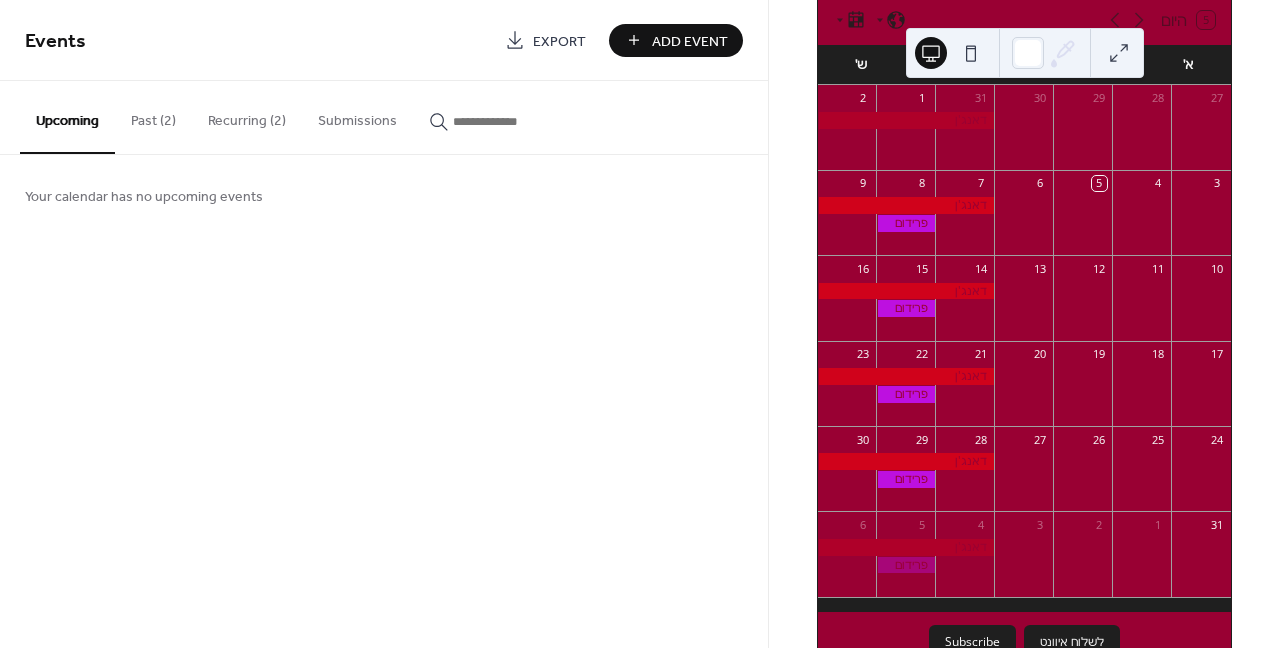 click at bounding box center (906, 461) 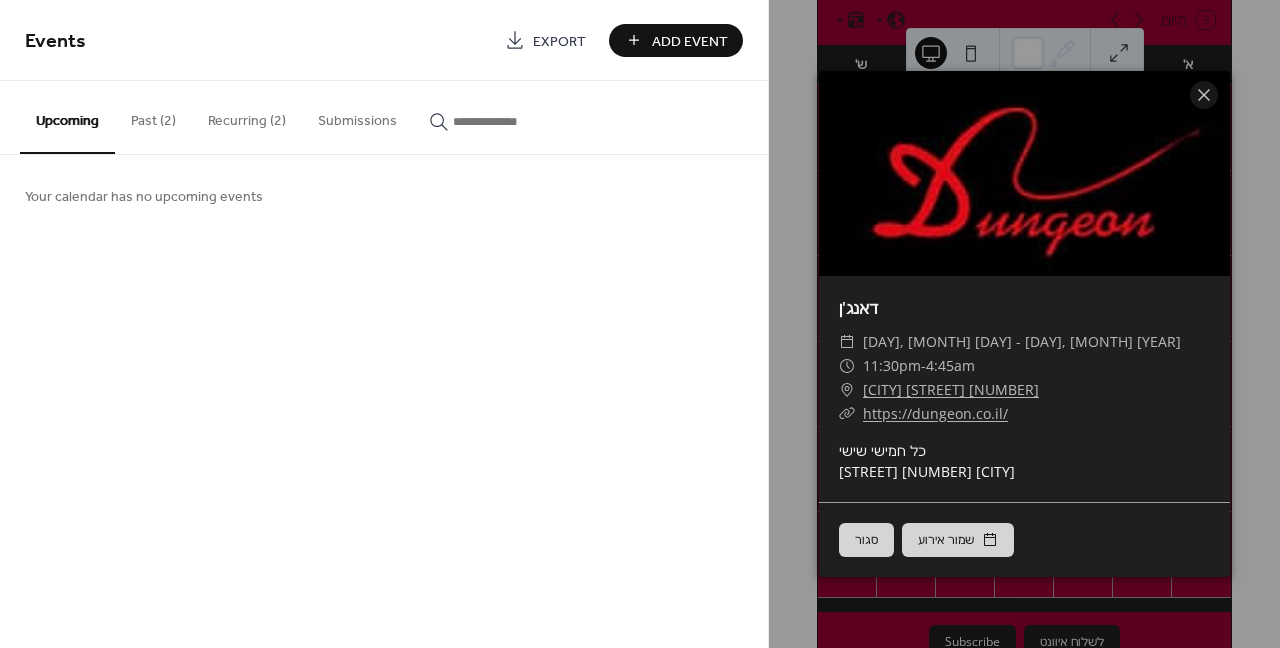 click 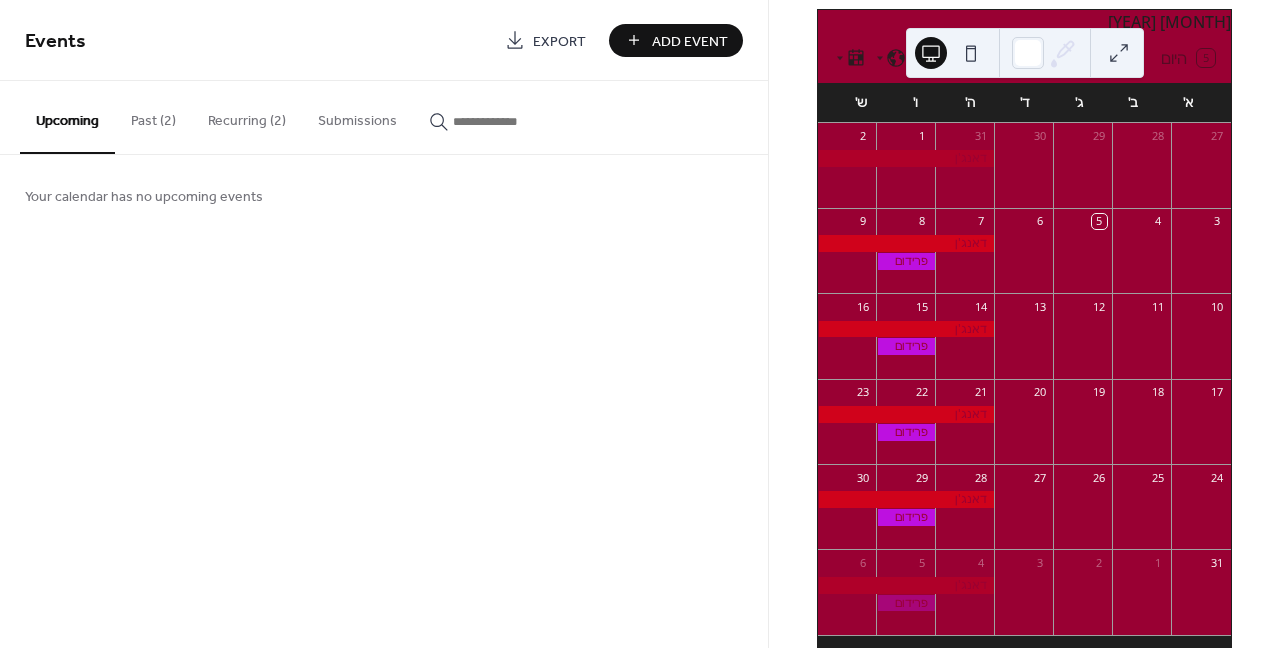 scroll, scrollTop: 246, scrollLeft: 0, axis: vertical 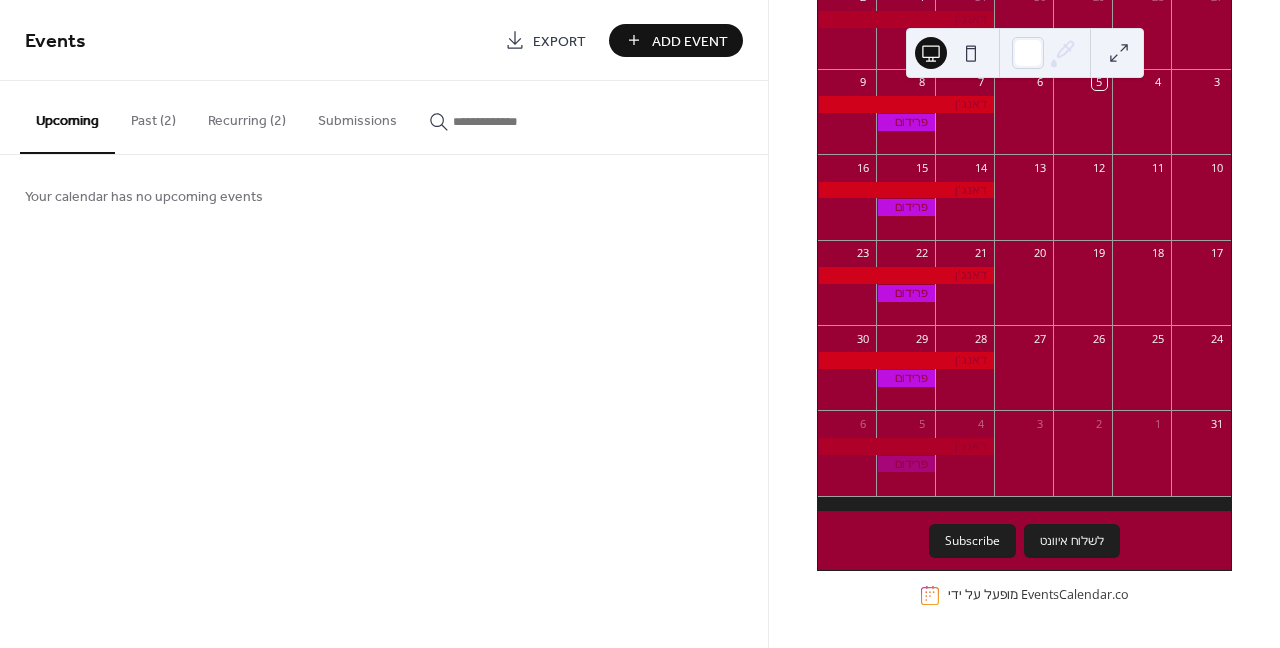 click on "Add Event" at bounding box center (690, 41) 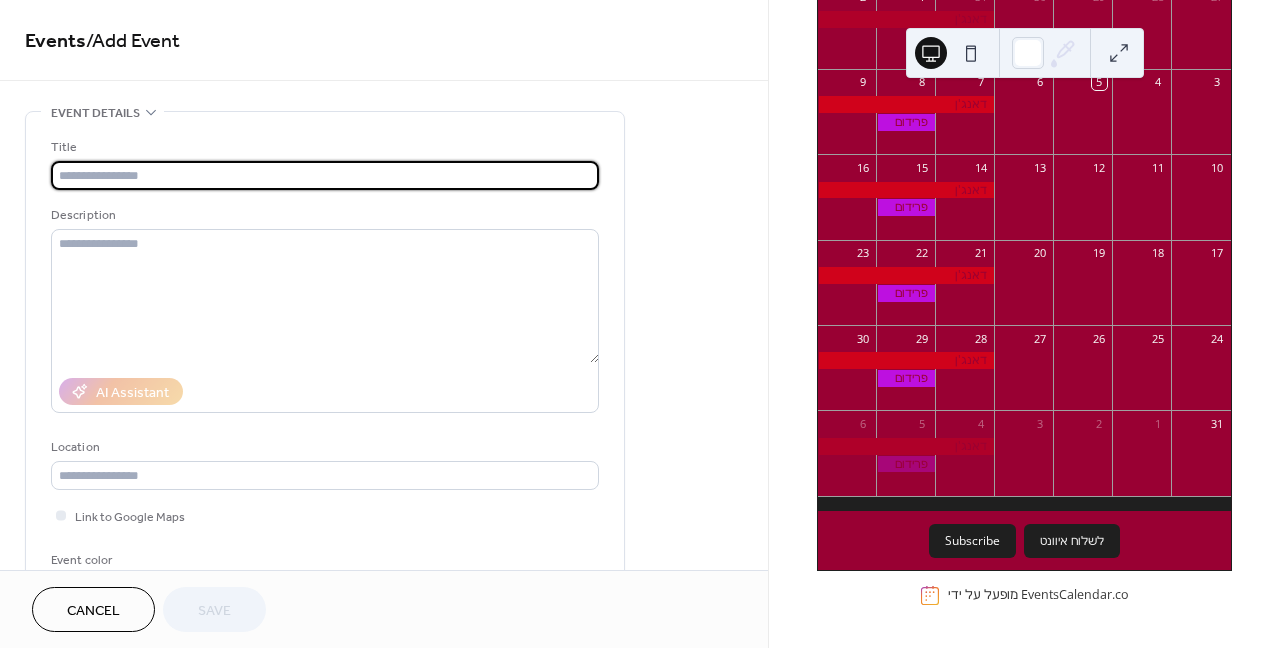 click at bounding box center (325, 175) 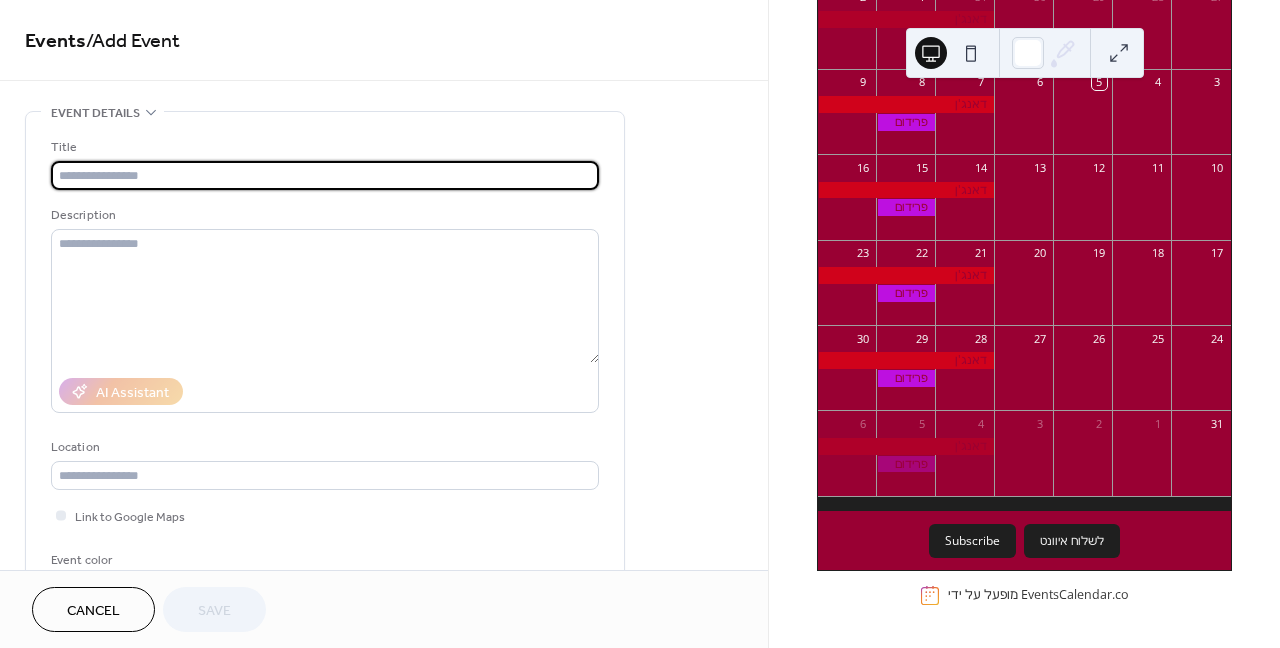 type on "*" 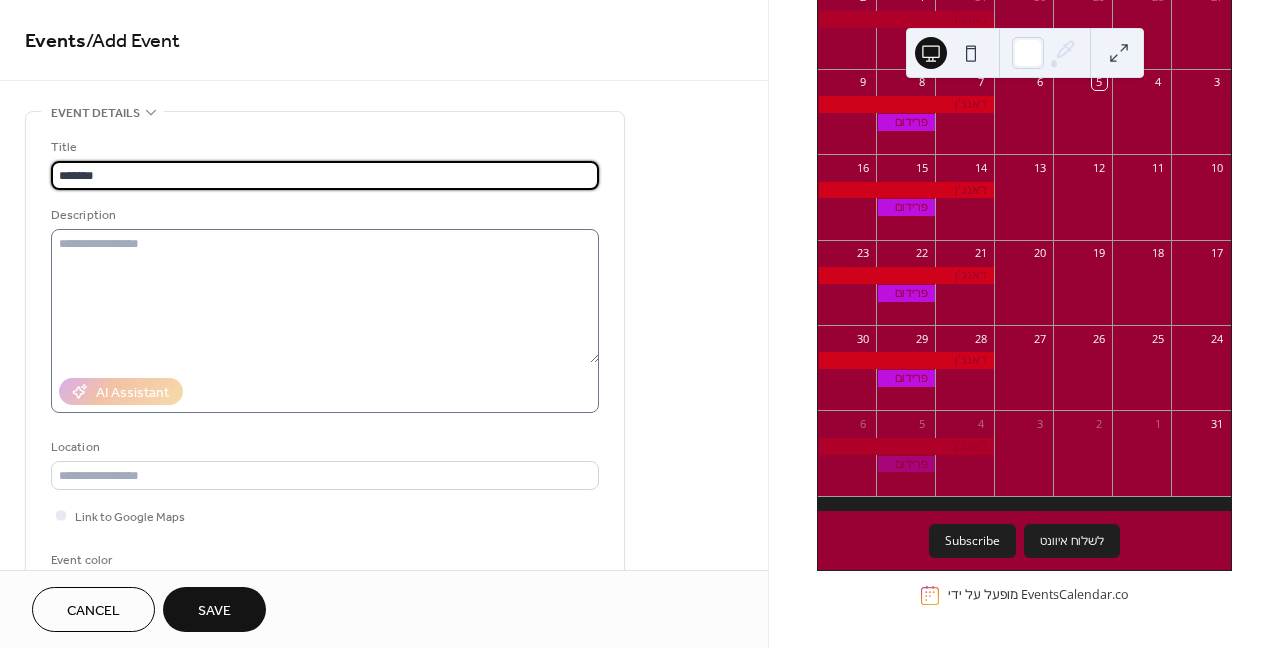 type on "******" 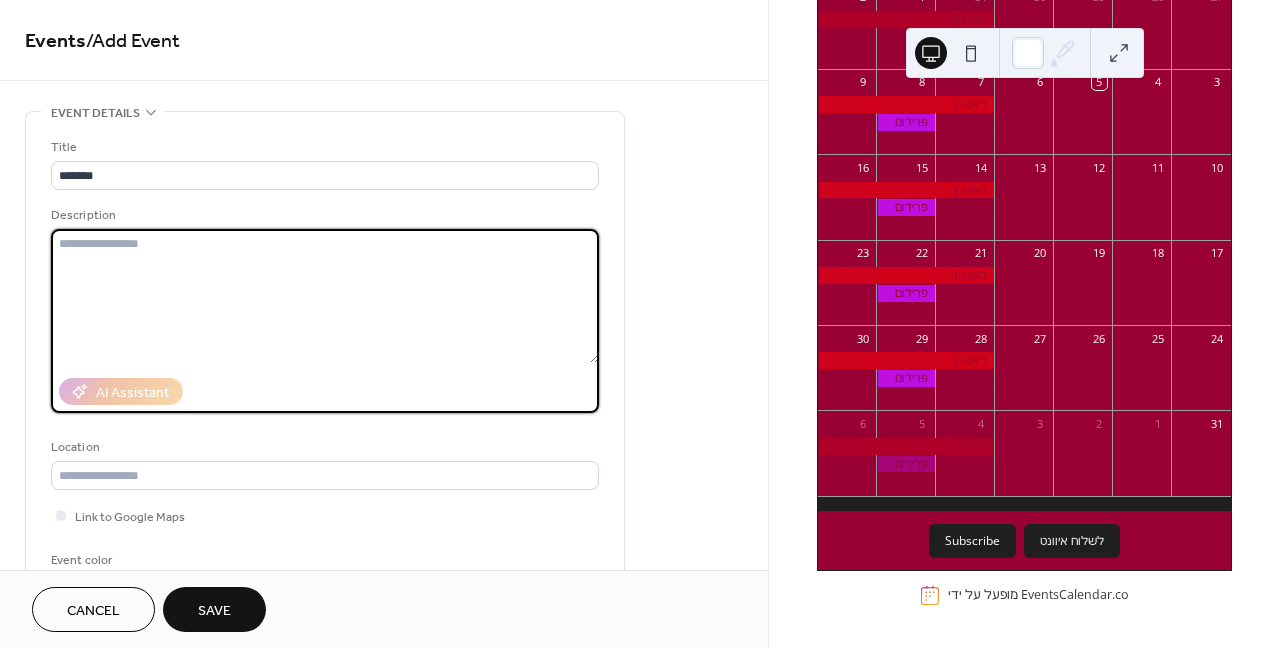 click at bounding box center (325, 296) 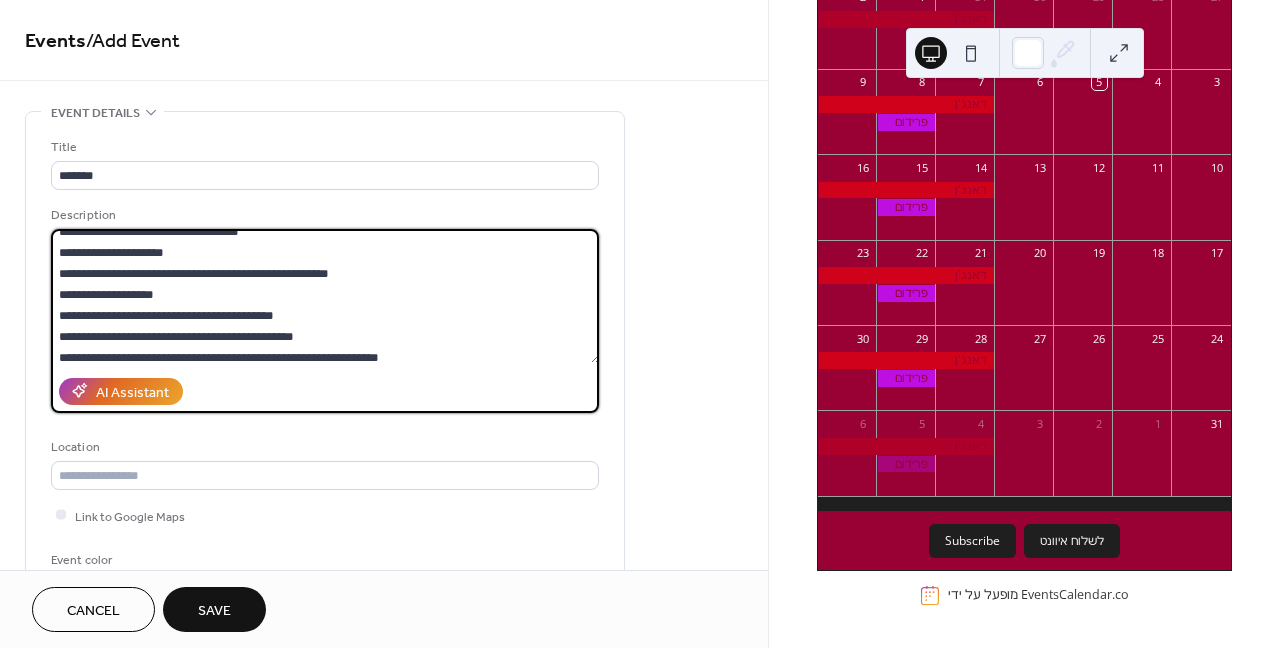 scroll, scrollTop: 0, scrollLeft: 0, axis: both 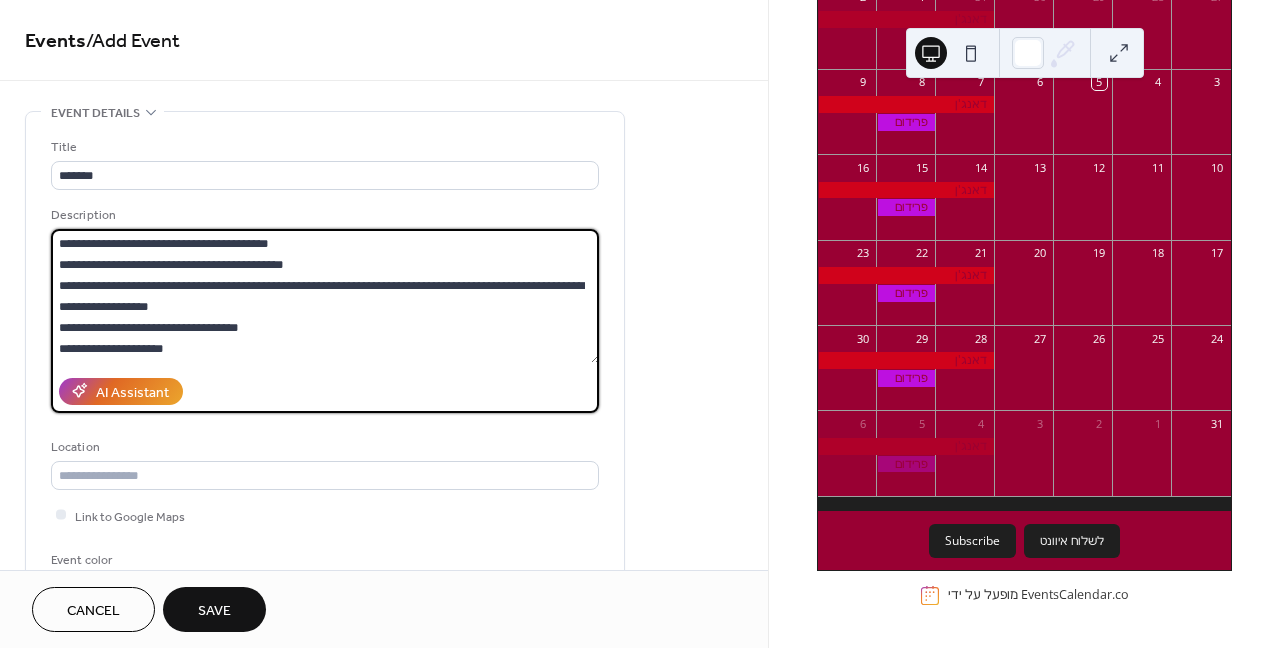 drag, startPoint x: 81, startPoint y: 242, endPoint x: 38, endPoint y: 245, distance: 43.104523 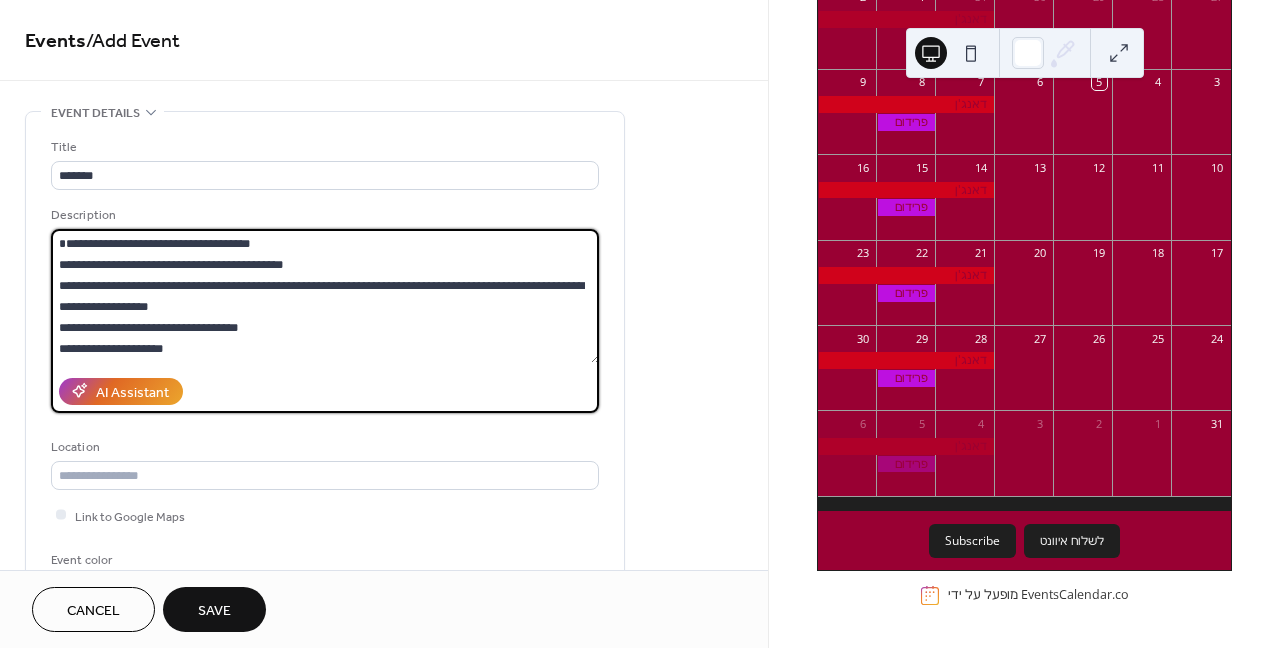 click on "**********" at bounding box center [325, 296] 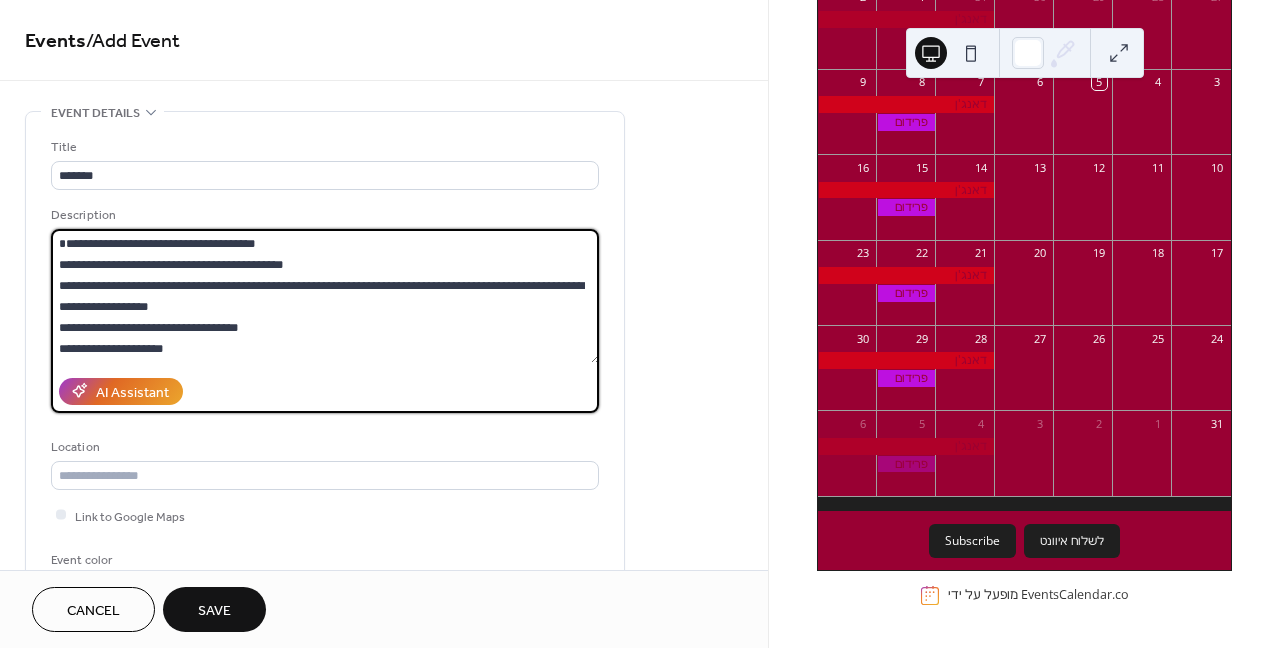 click on "**********" at bounding box center [325, 296] 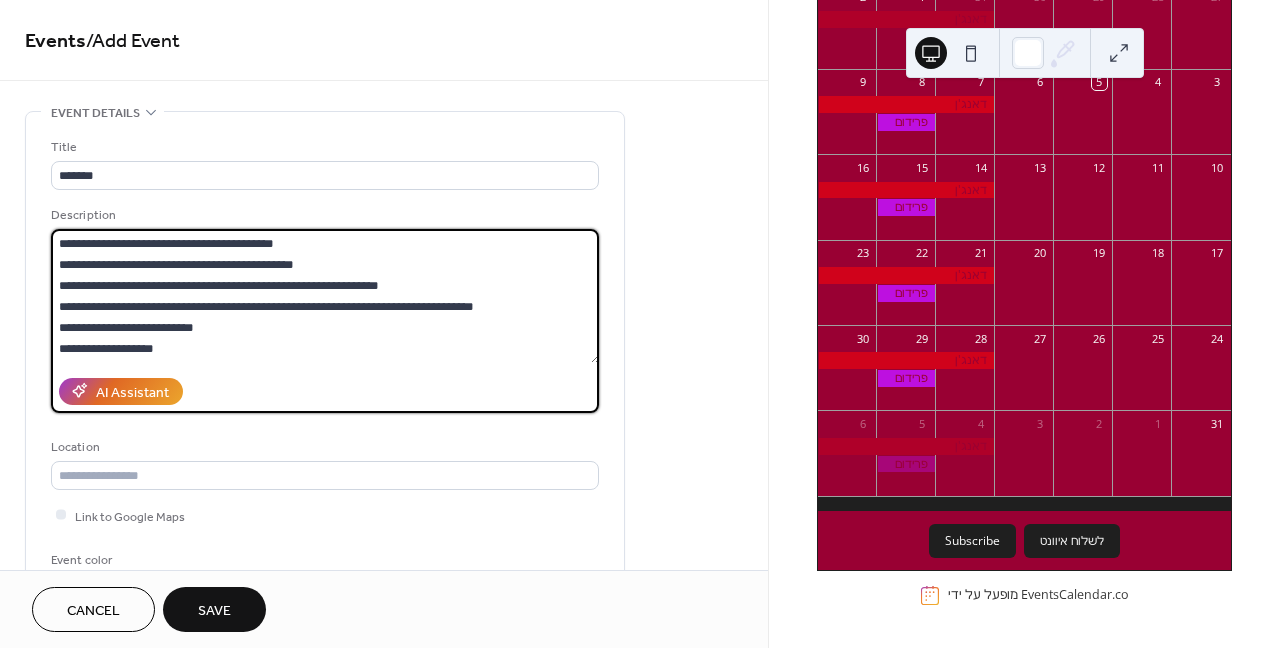 scroll, scrollTop: 210, scrollLeft: 0, axis: vertical 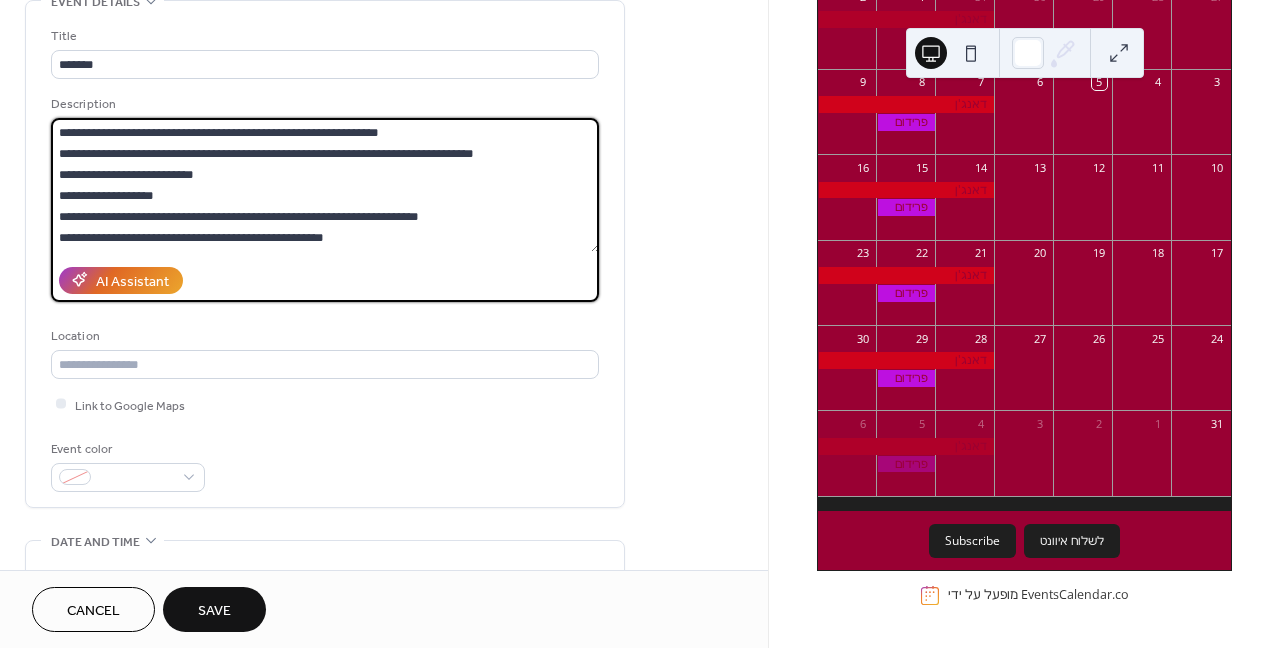 click on "**********" at bounding box center (325, 185) 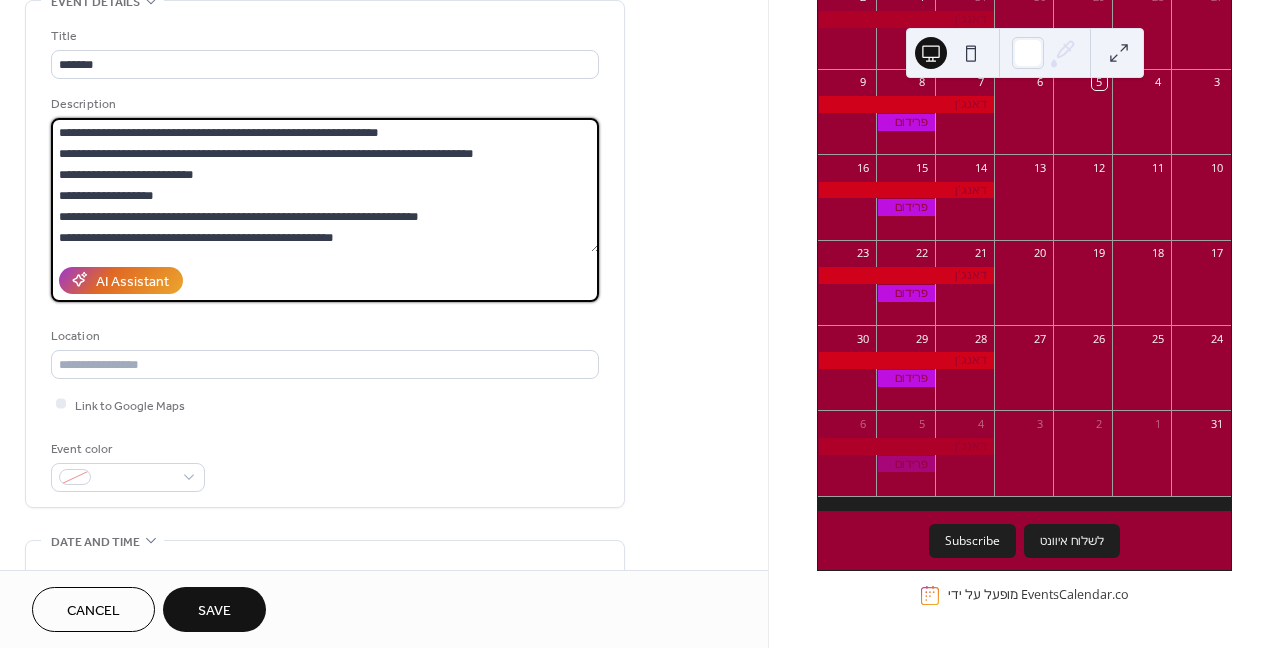 scroll, scrollTop: 248, scrollLeft: 0, axis: vertical 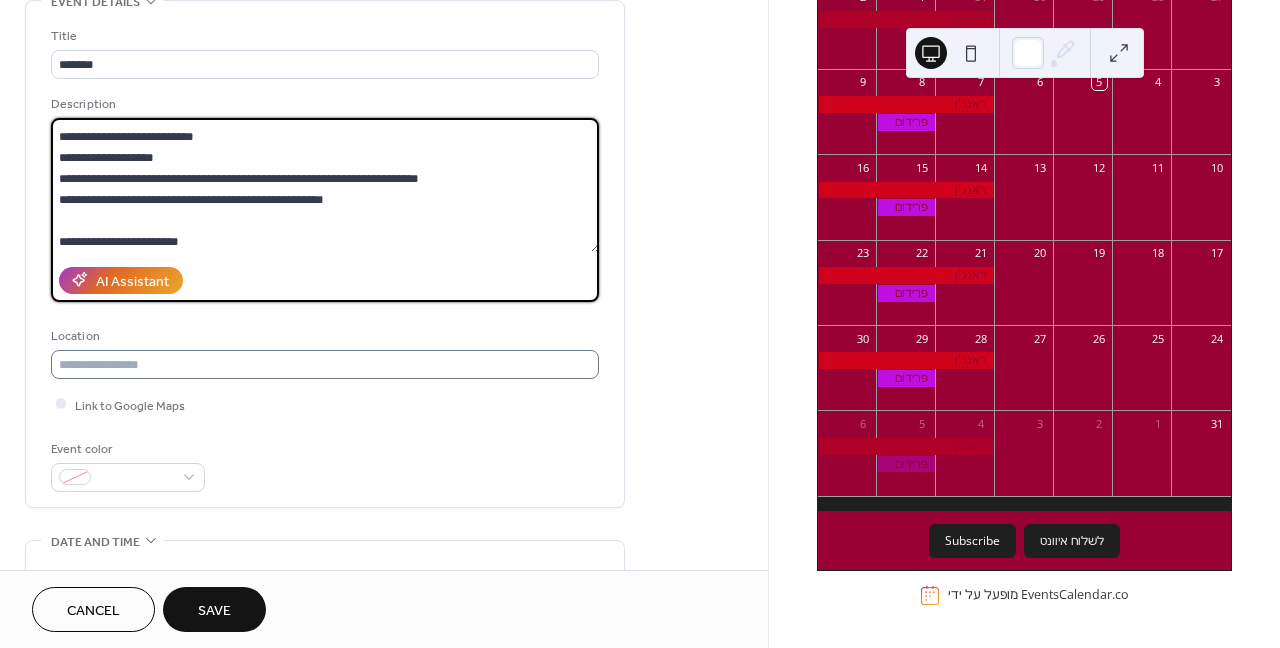type on "**********" 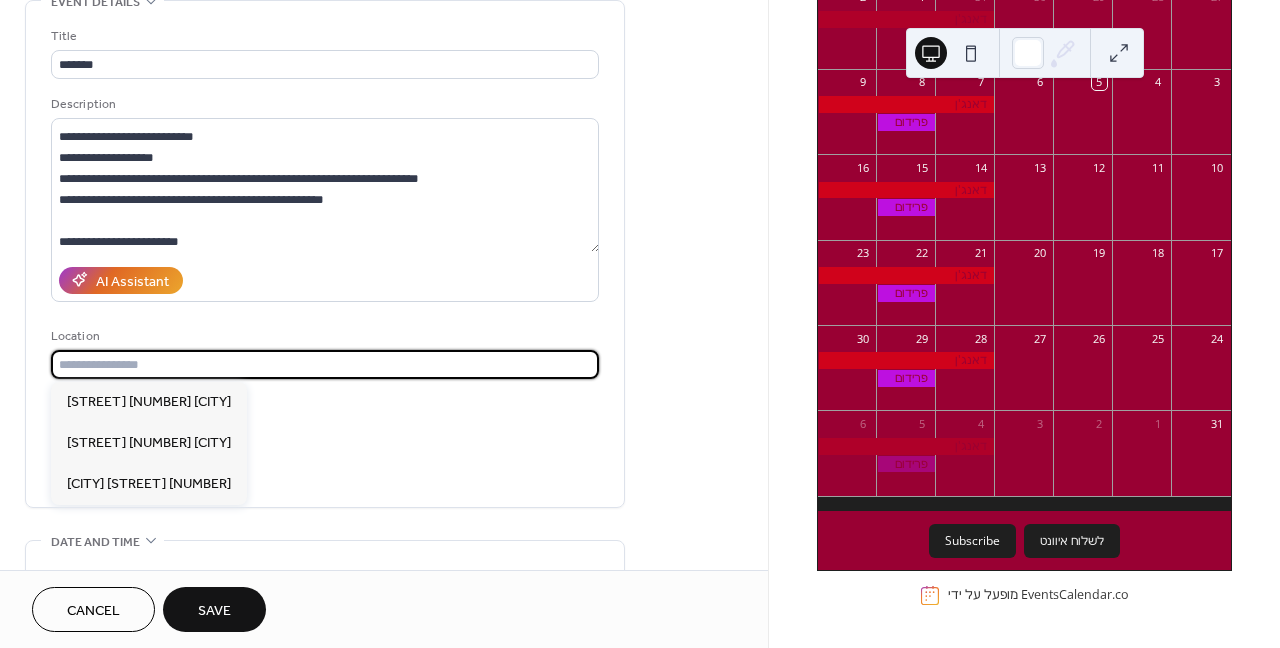 click at bounding box center (325, 364) 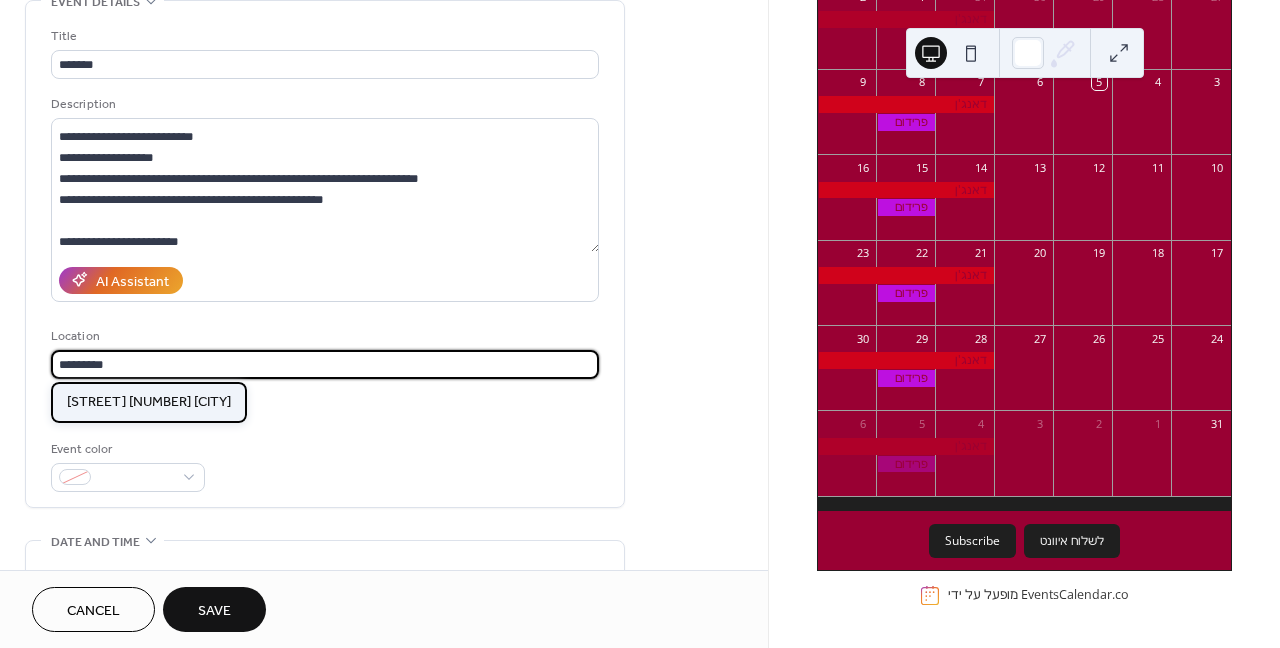 click on "יד חרוצים 14 תל אביב" at bounding box center (149, 401) 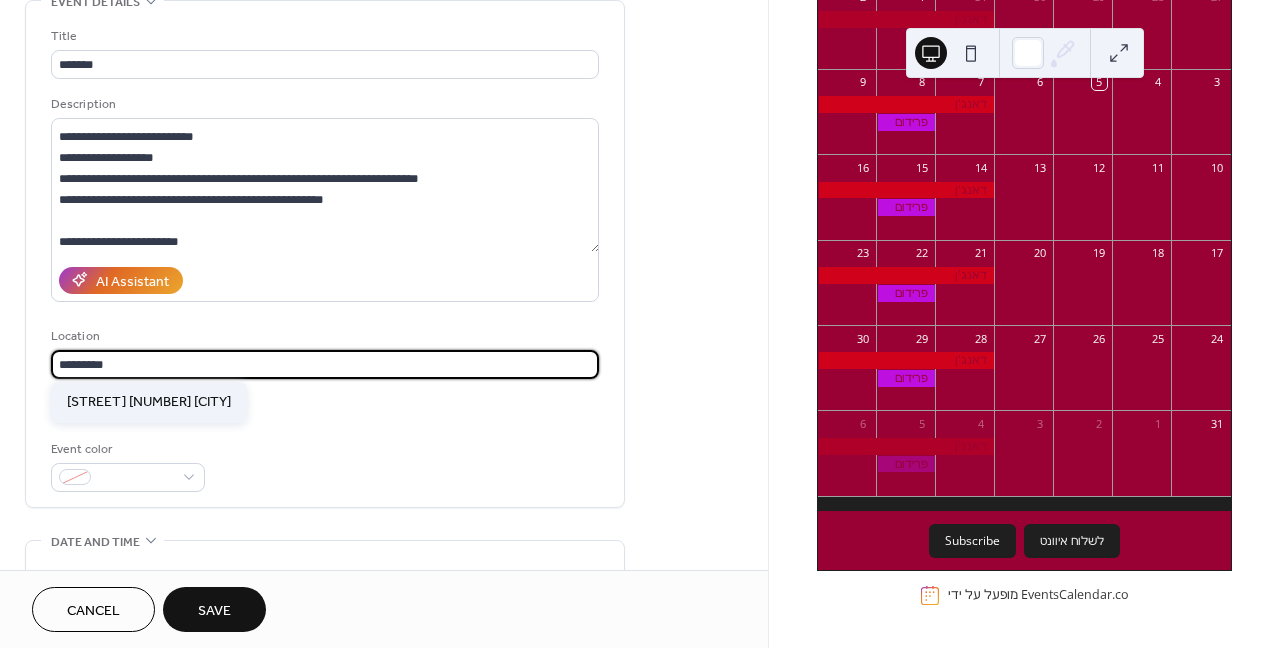type on "**********" 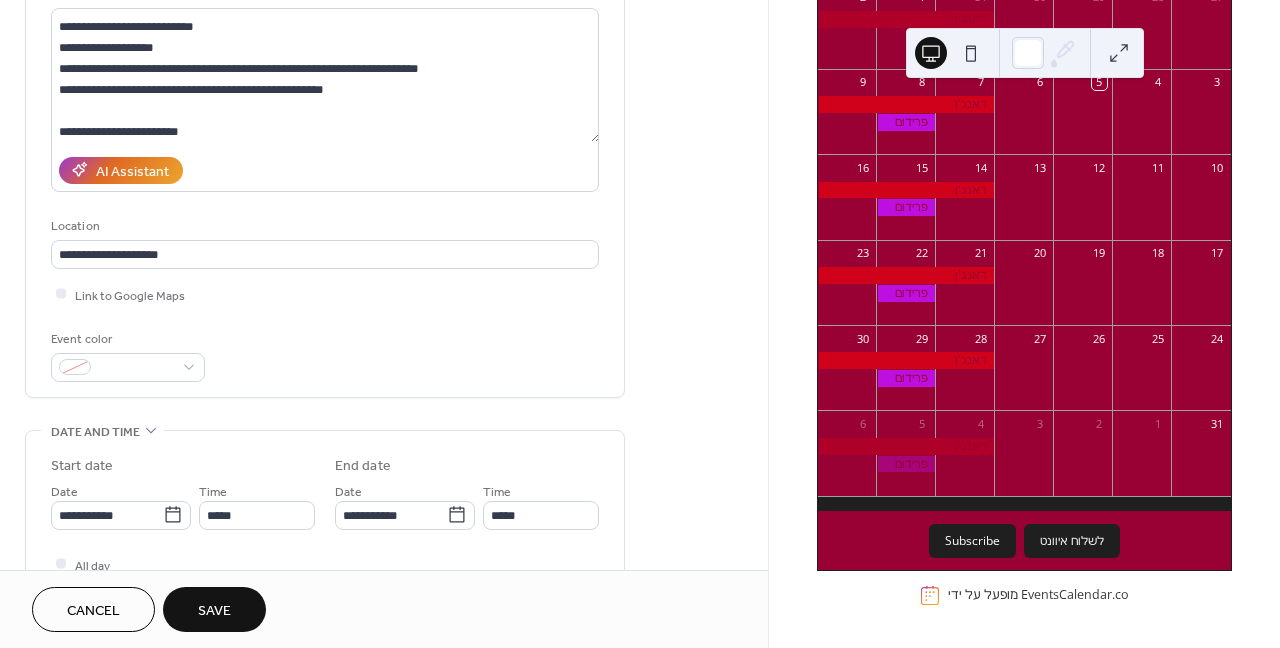 scroll, scrollTop: 222, scrollLeft: 0, axis: vertical 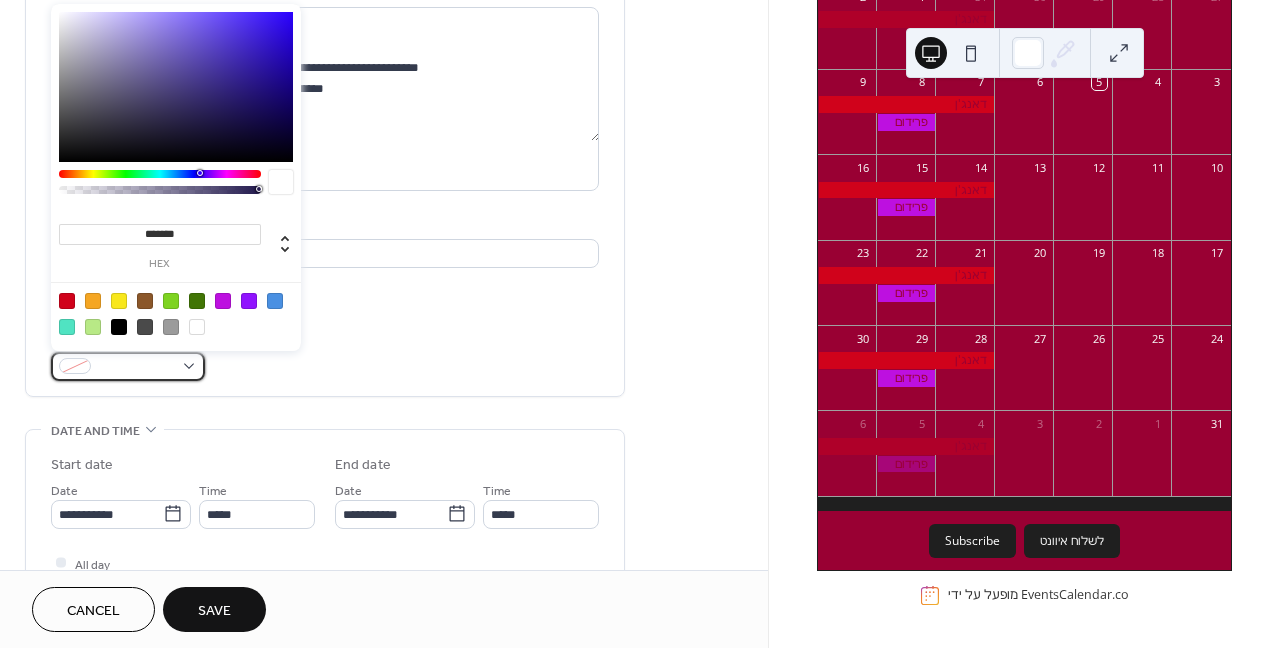 click at bounding box center [136, 367] 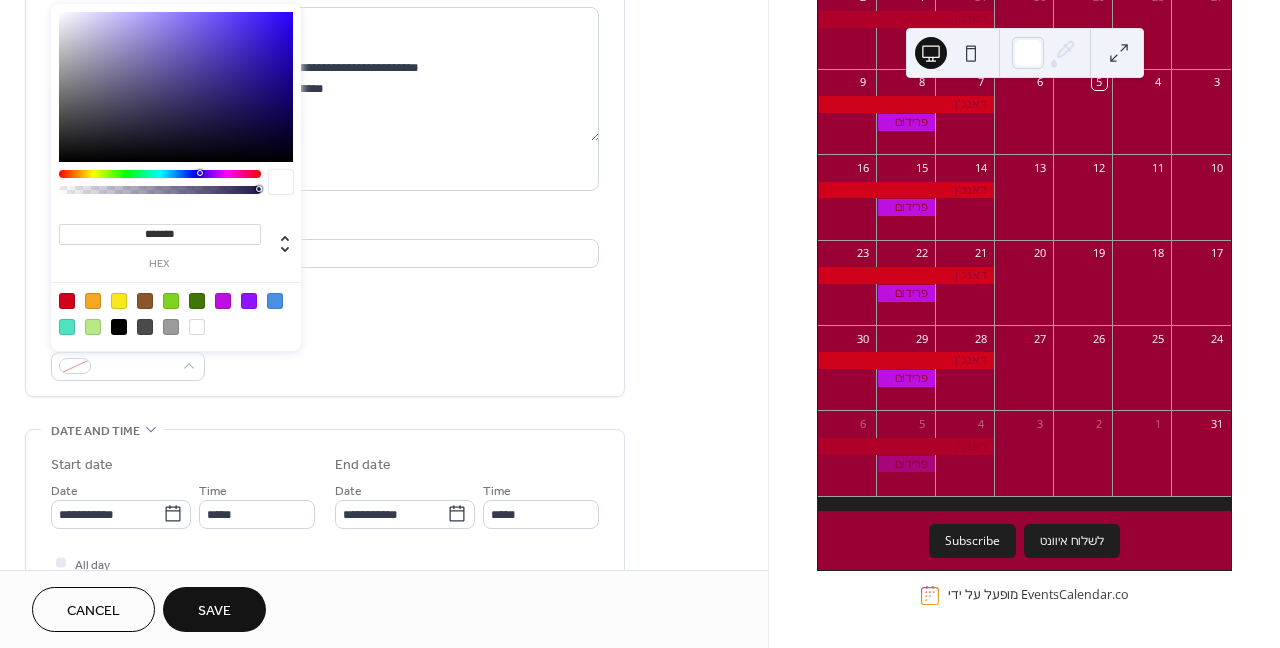 click at bounding box center (119, 327) 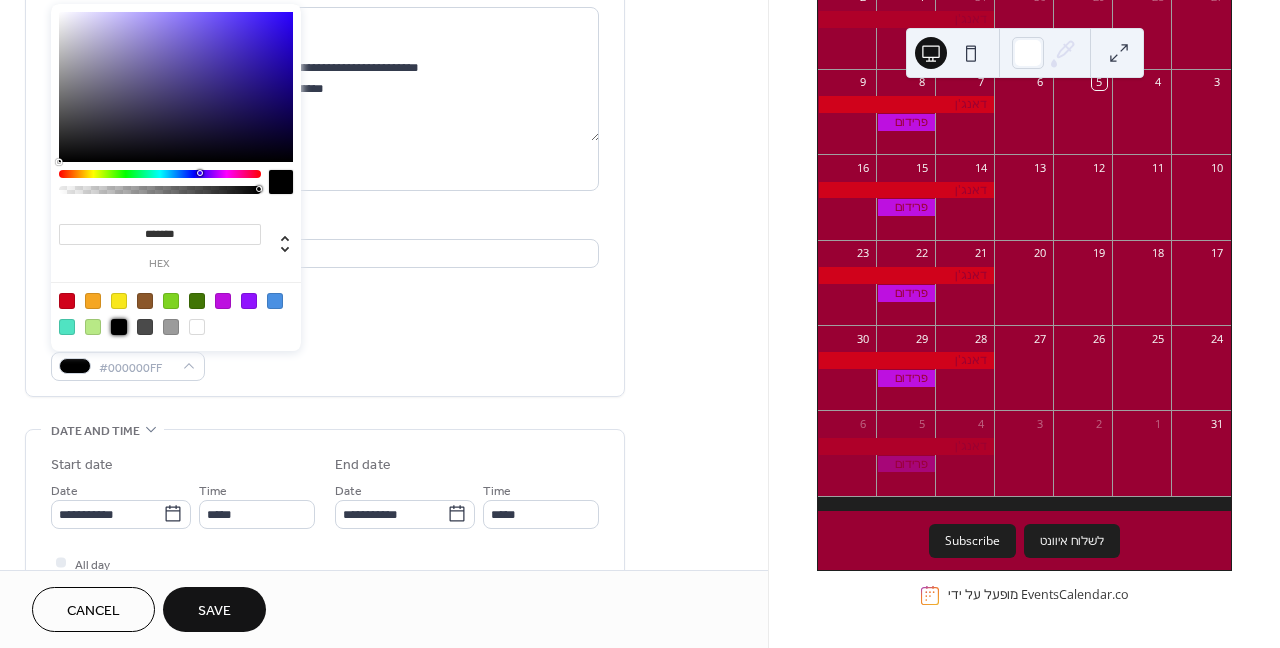 click on "Link to Google Maps" at bounding box center [325, 293] 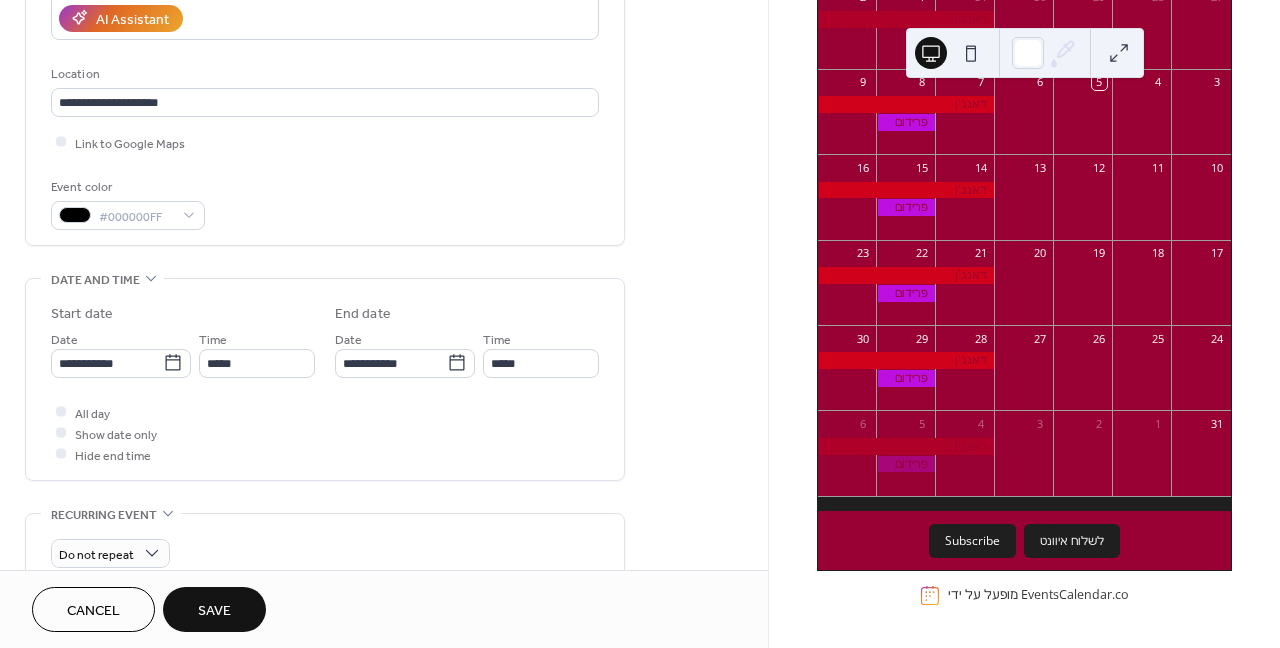 scroll, scrollTop: 444, scrollLeft: 0, axis: vertical 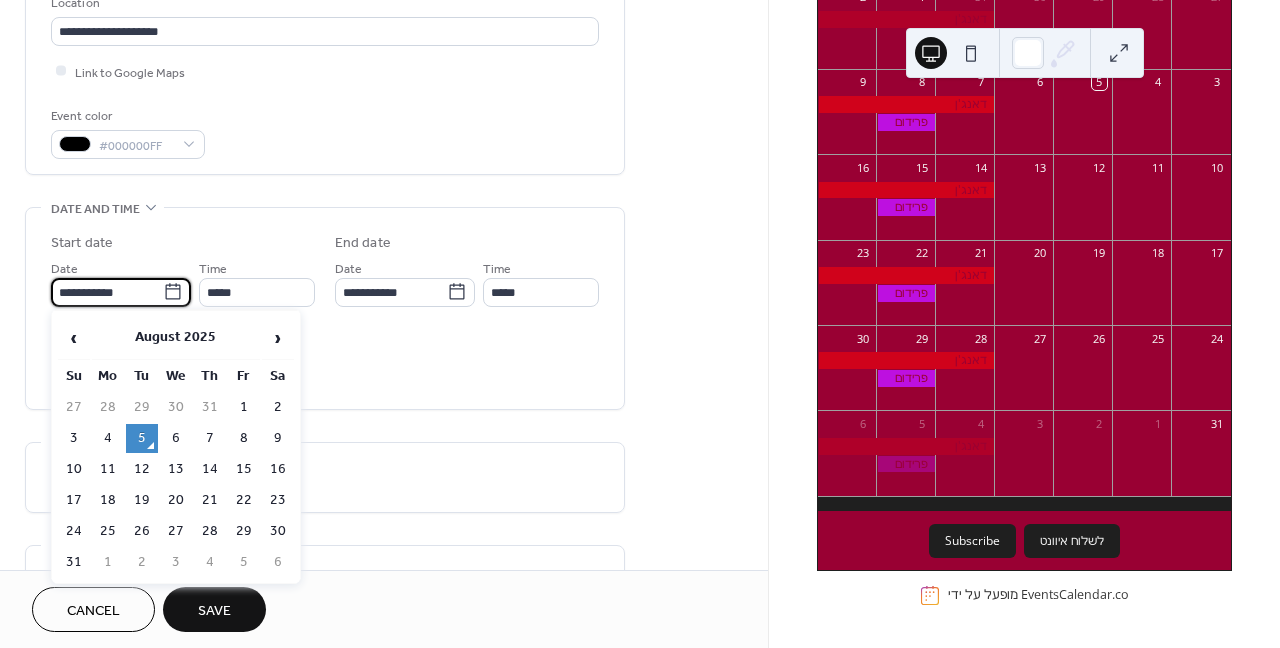 click on "**********" at bounding box center (107, 292) 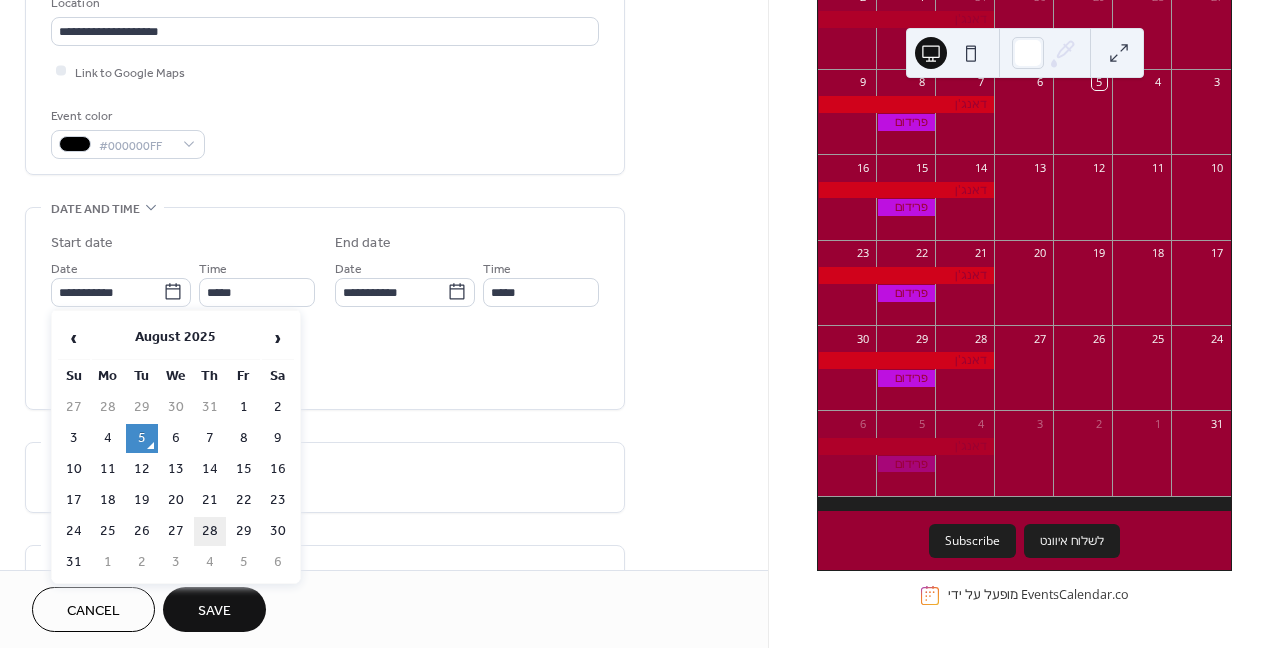 click on "28" at bounding box center (210, 531) 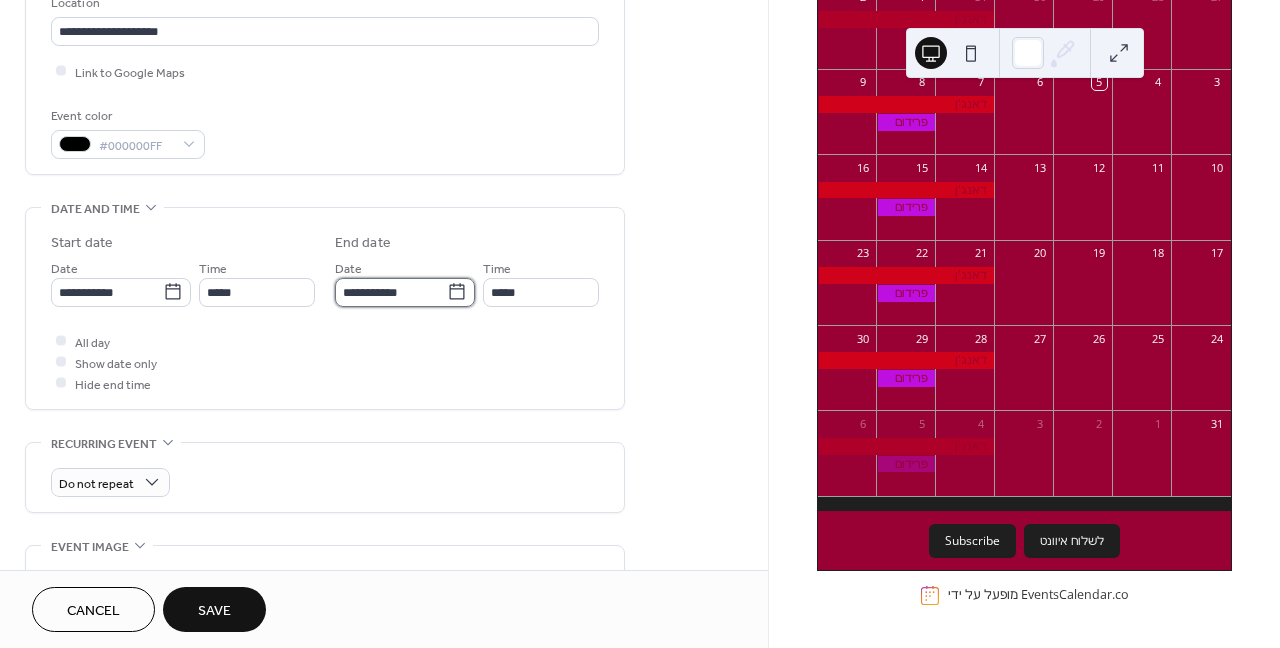click on "**********" at bounding box center [391, 292] 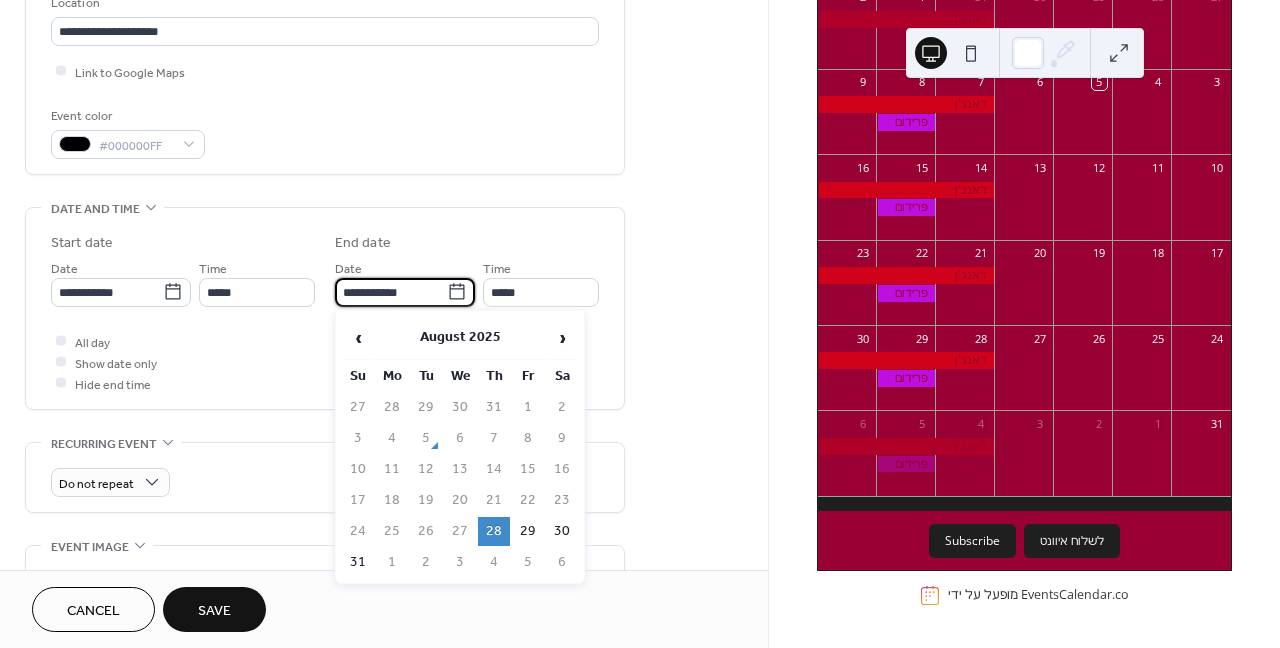 click on "End date" at bounding box center (467, 243) 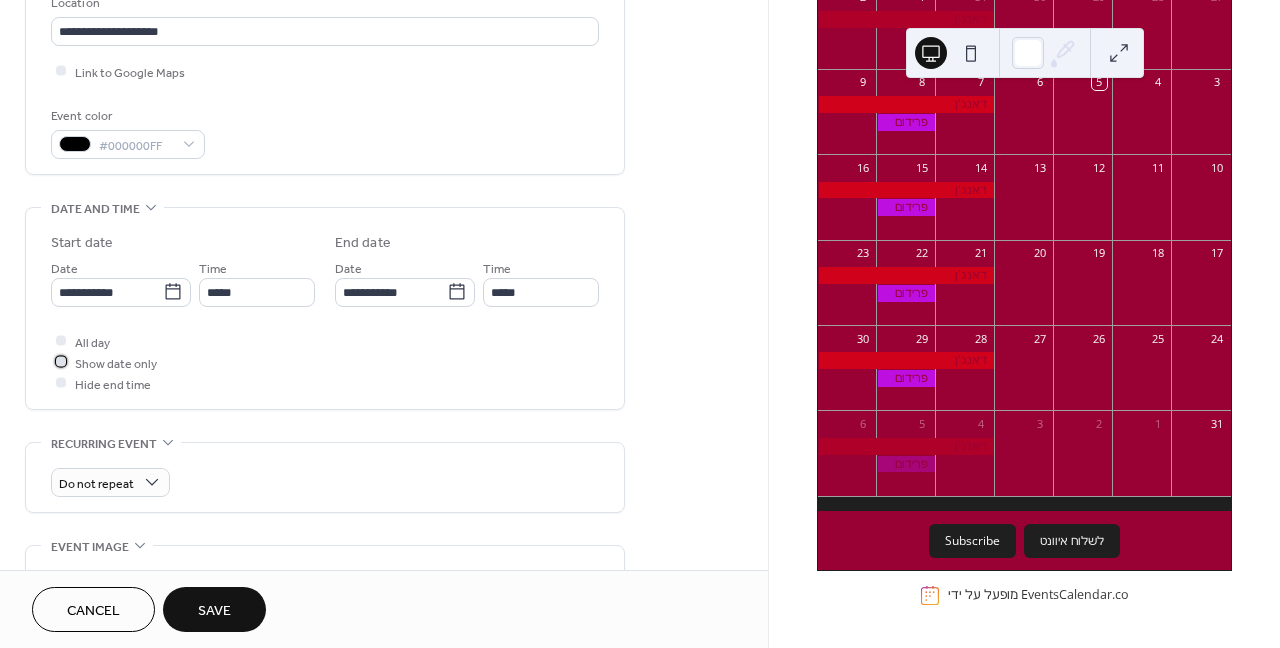 click at bounding box center [61, 362] 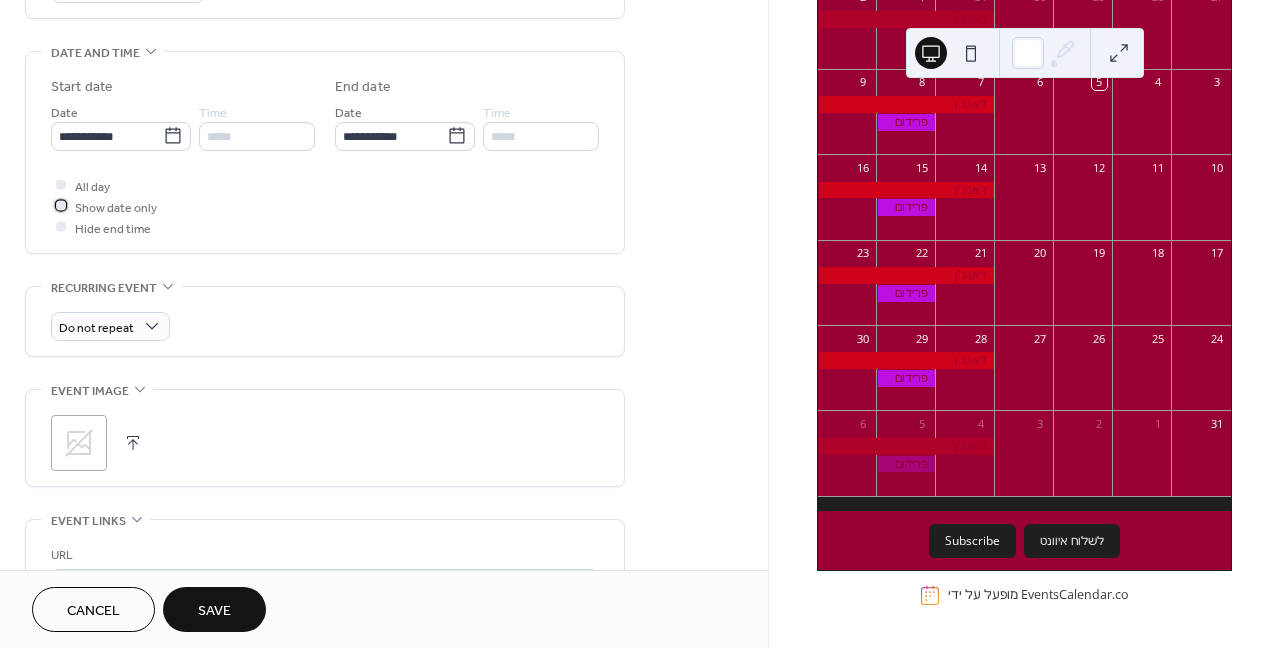 scroll, scrollTop: 666, scrollLeft: 0, axis: vertical 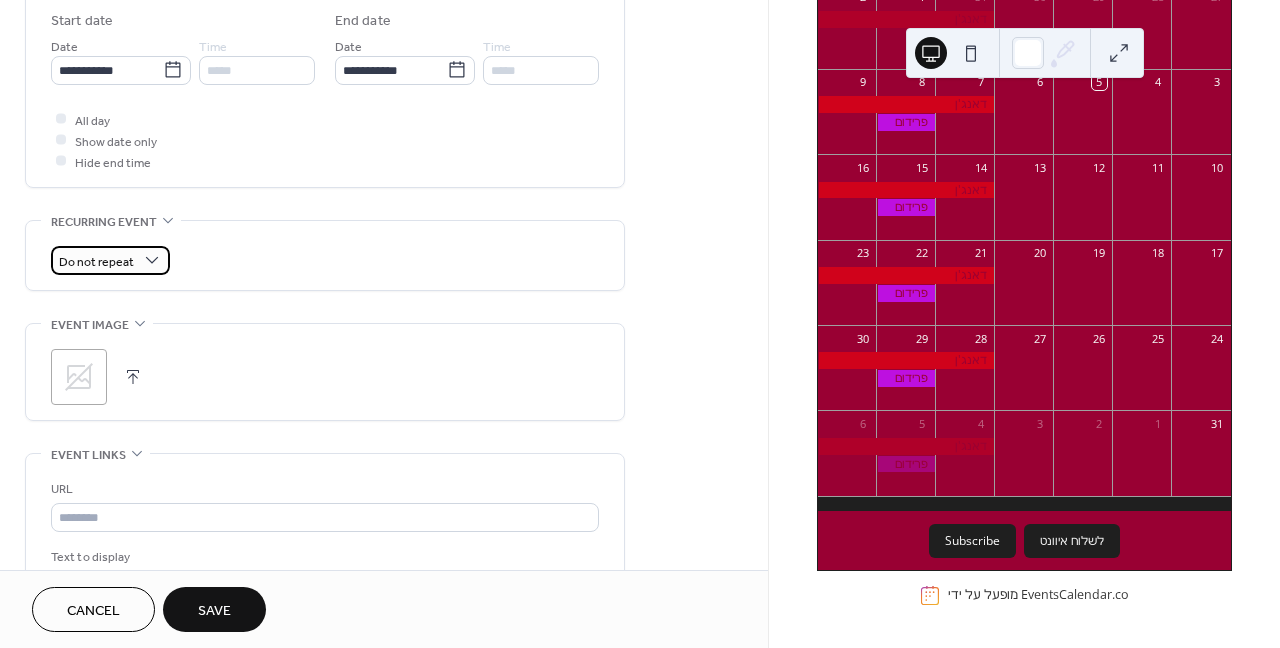 click on "Do not repeat" at bounding box center [96, 261] 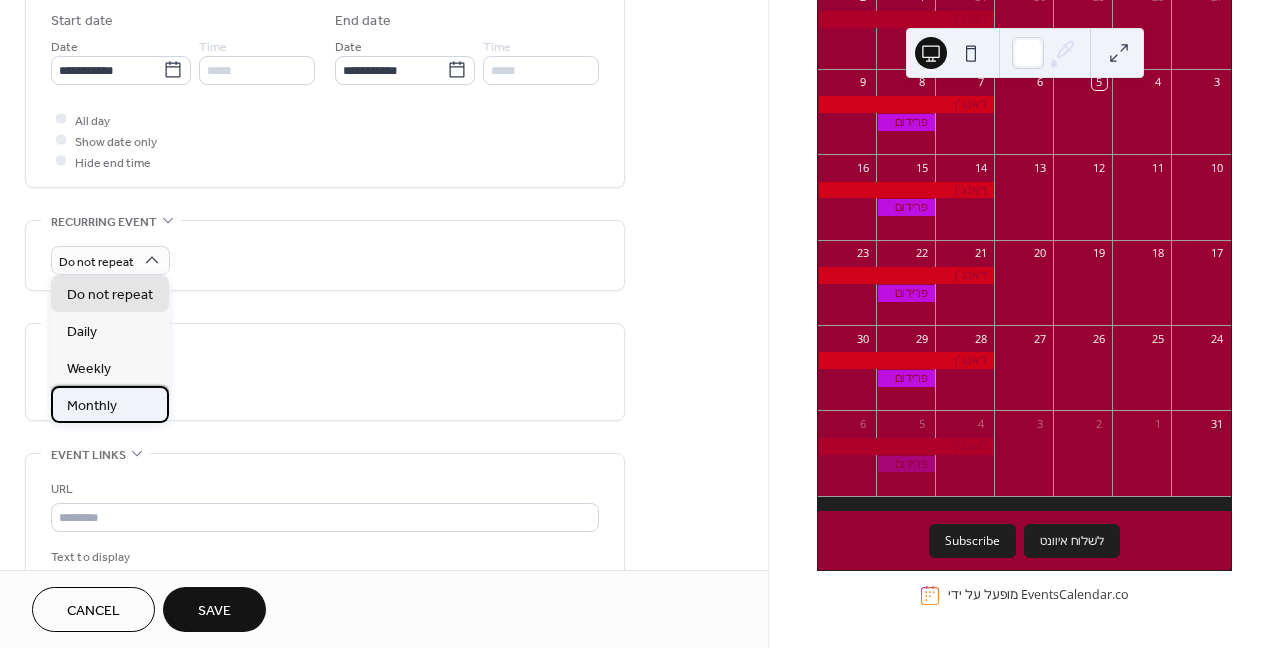 click on "Monthly" at bounding box center [110, 404] 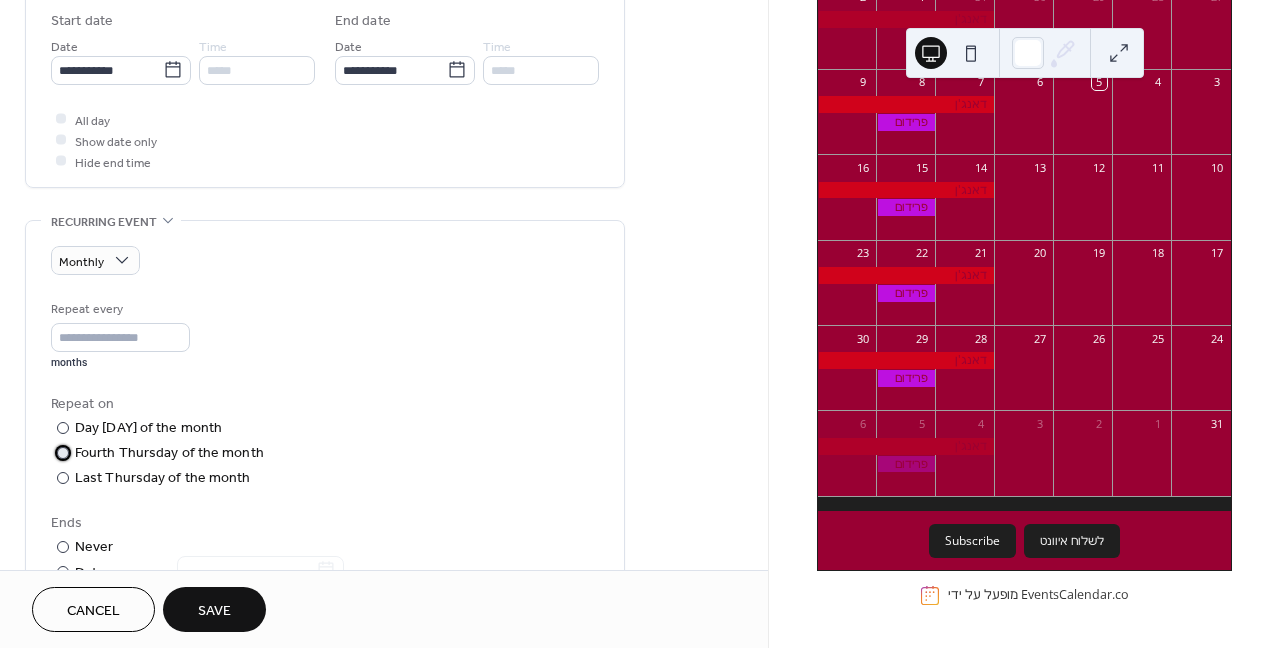 click on "Fourth Thursday of the month" at bounding box center (169, 453) 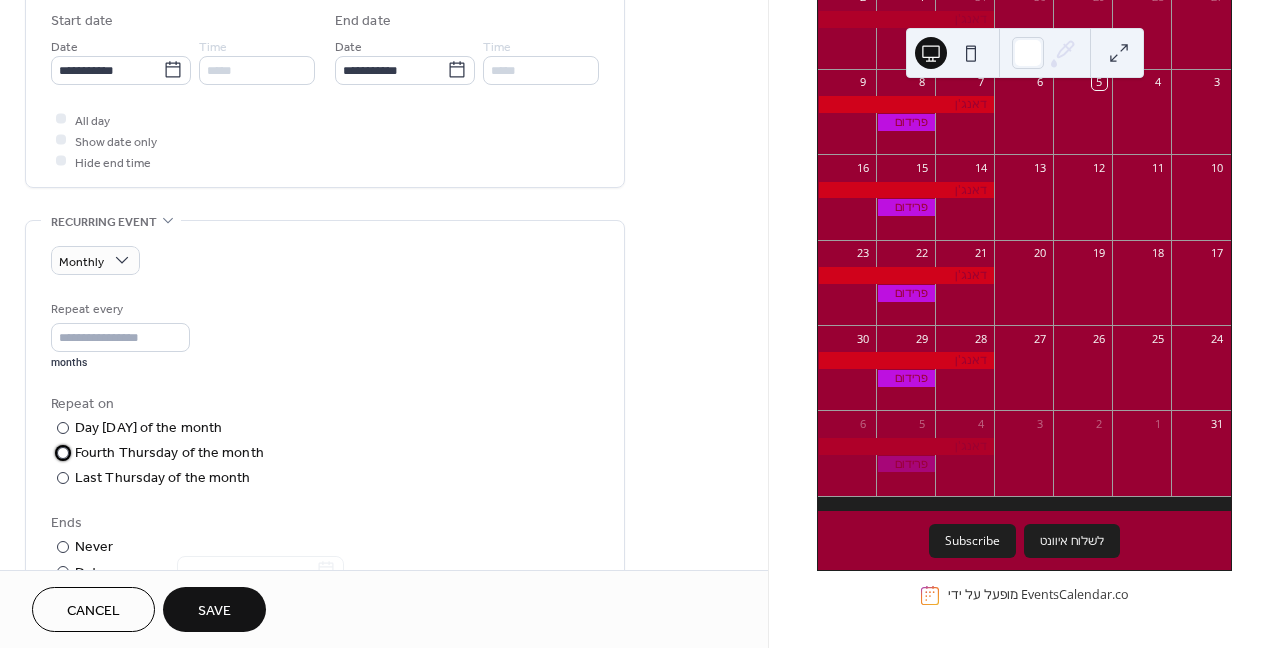 scroll, scrollTop: 777, scrollLeft: 0, axis: vertical 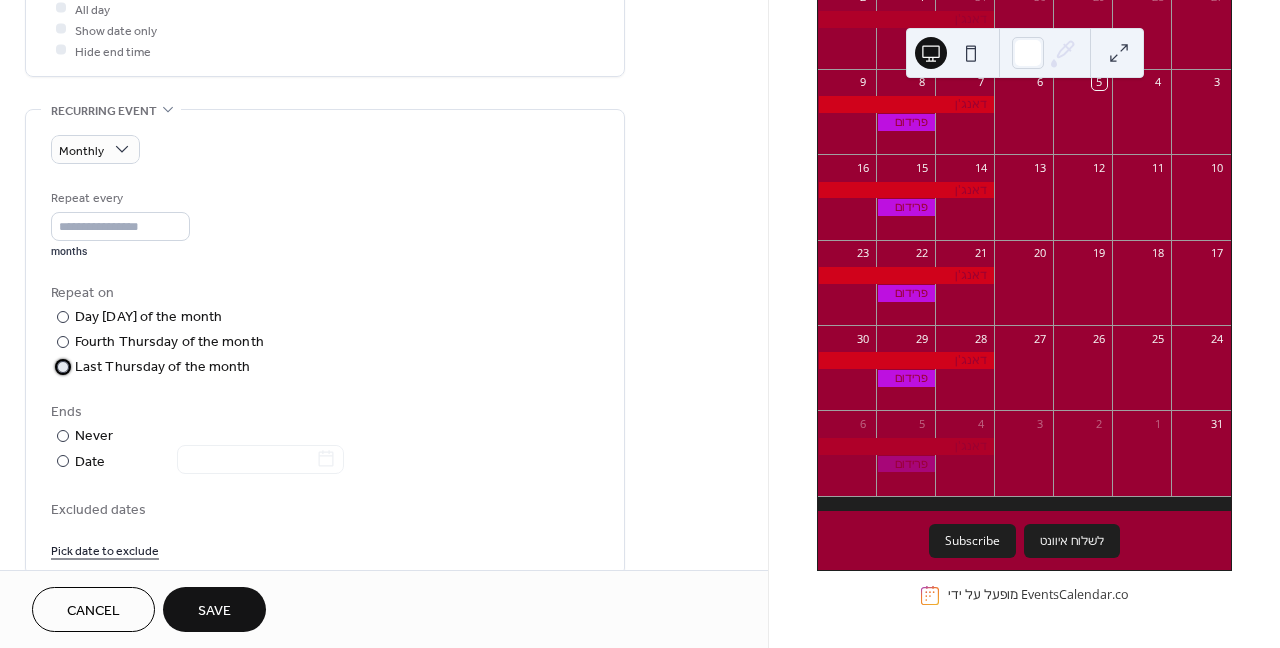 click on "Last Thursday of the month" at bounding box center (163, 367) 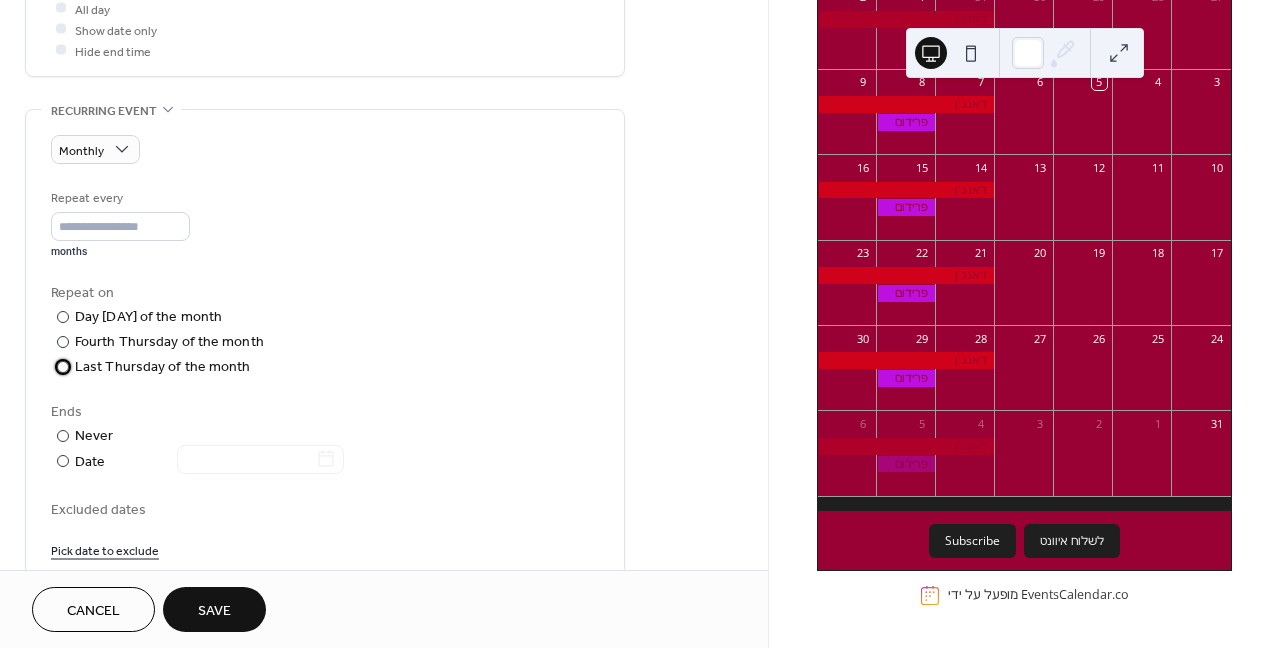scroll, scrollTop: 1000, scrollLeft: 0, axis: vertical 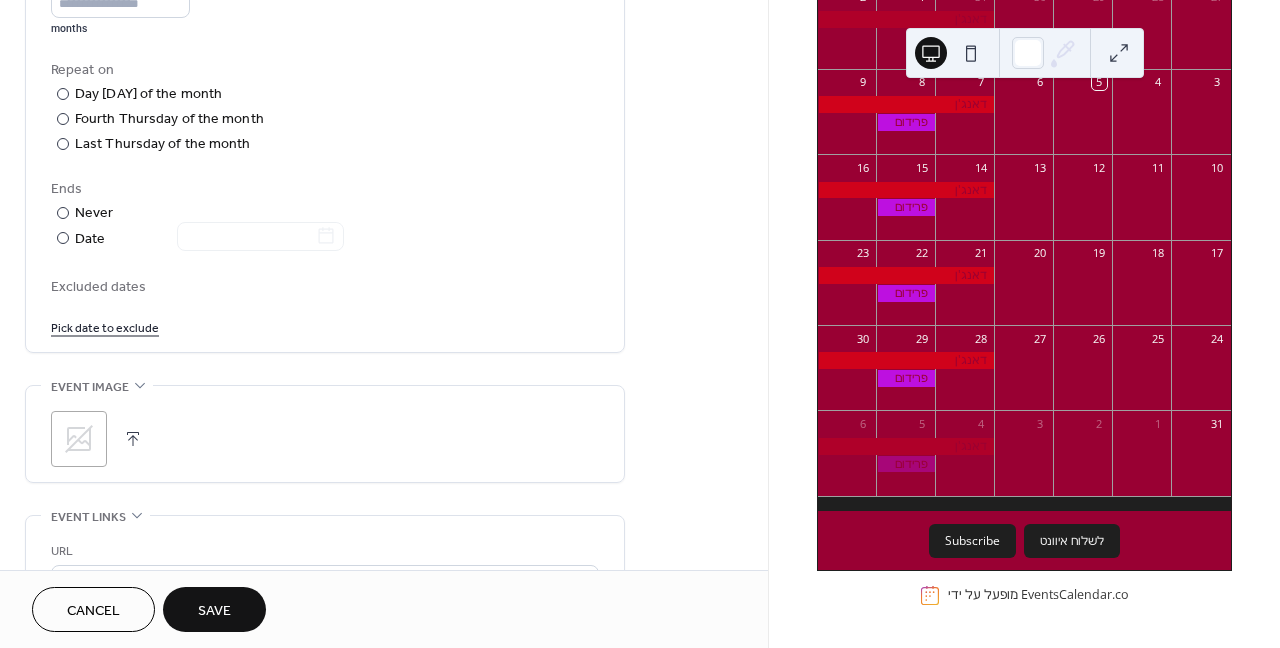 click 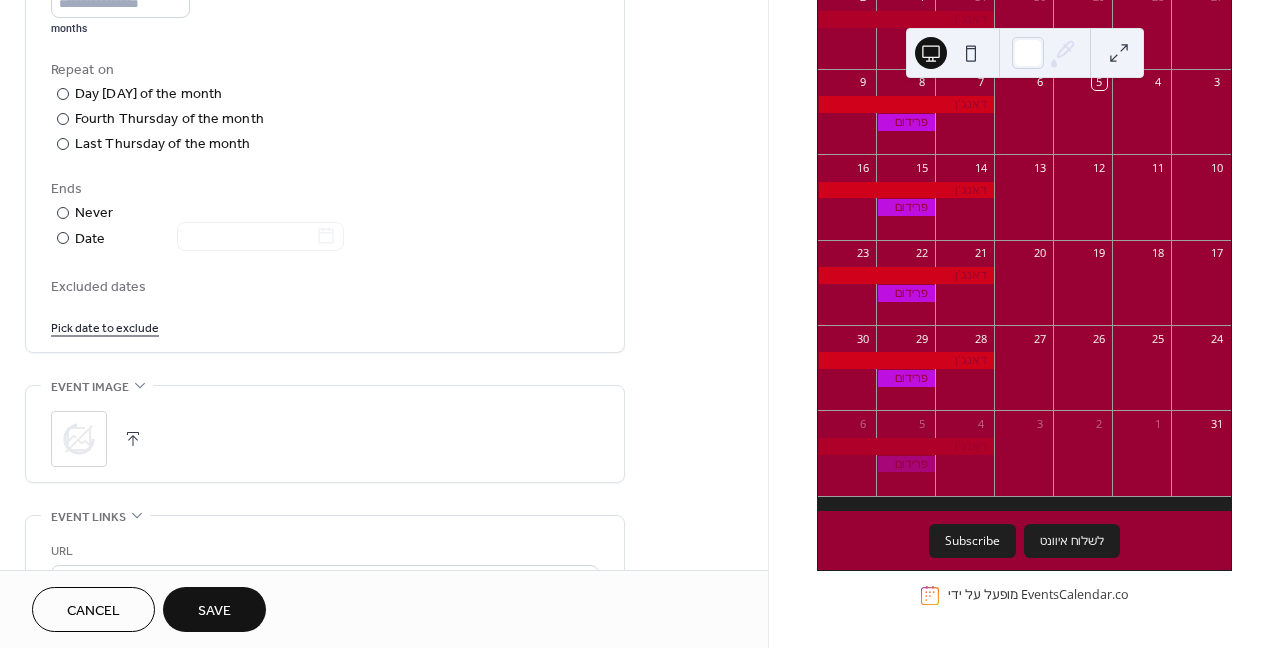scroll, scrollTop: 1222, scrollLeft: 0, axis: vertical 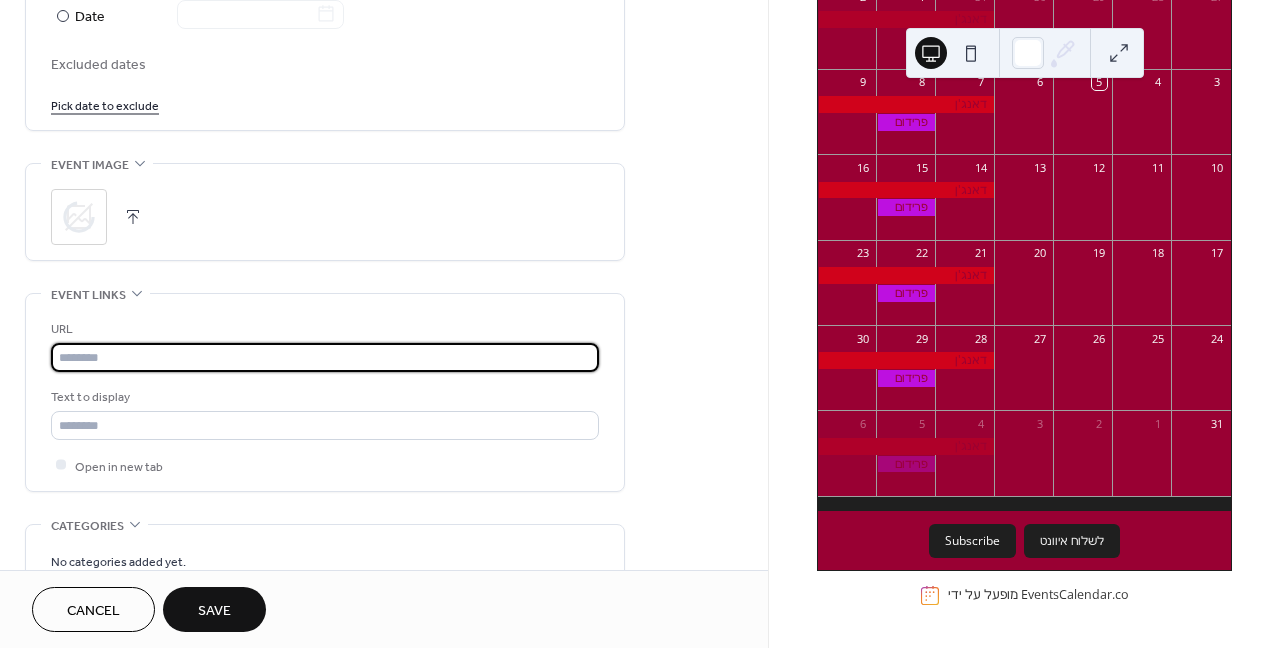 click at bounding box center [325, 357] 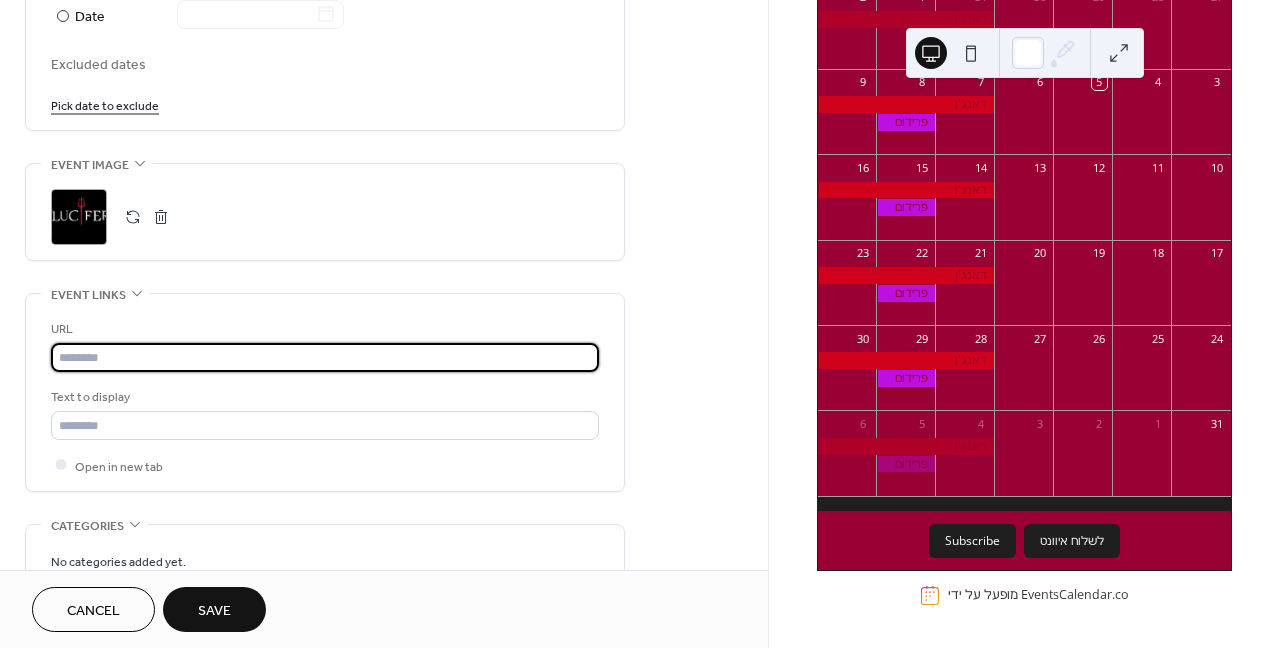 paste on "**********" 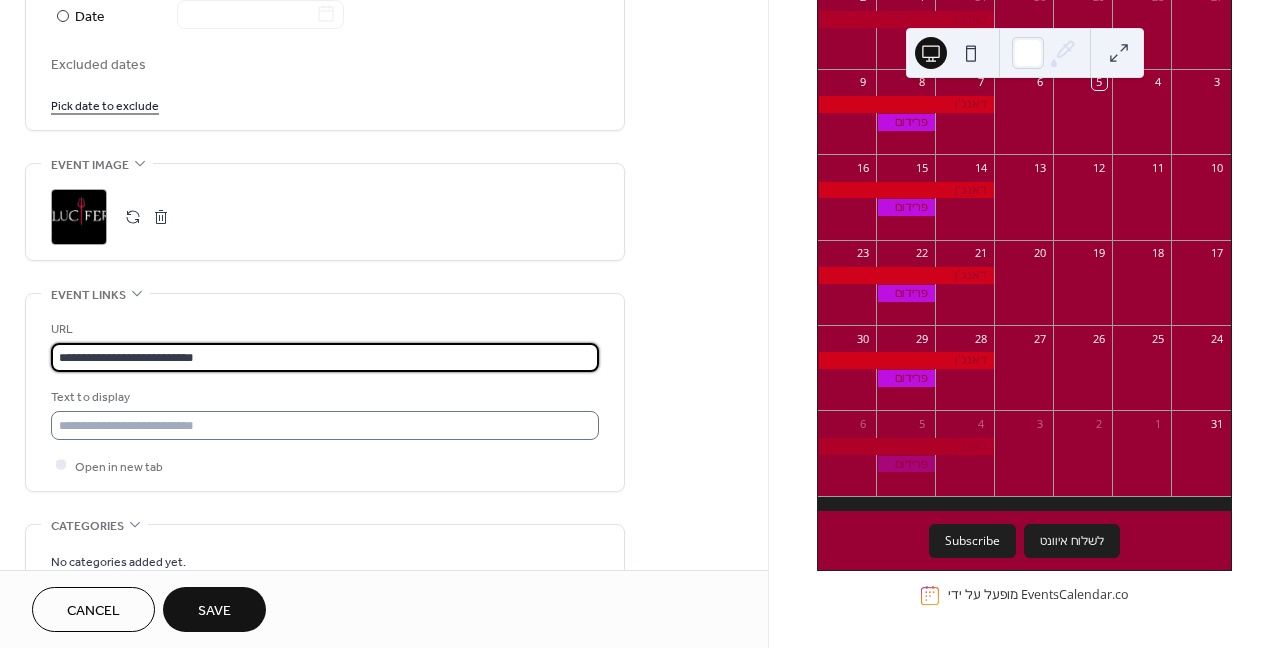 type on "**********" 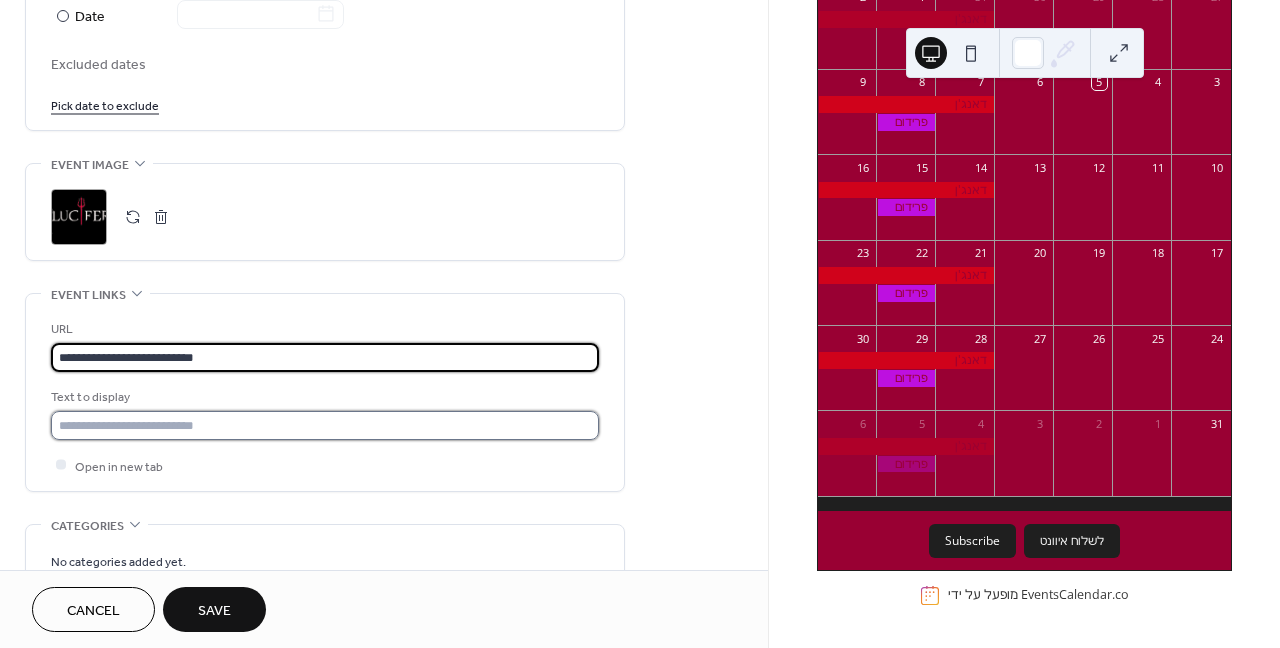 click at bounding box center [325, 425] 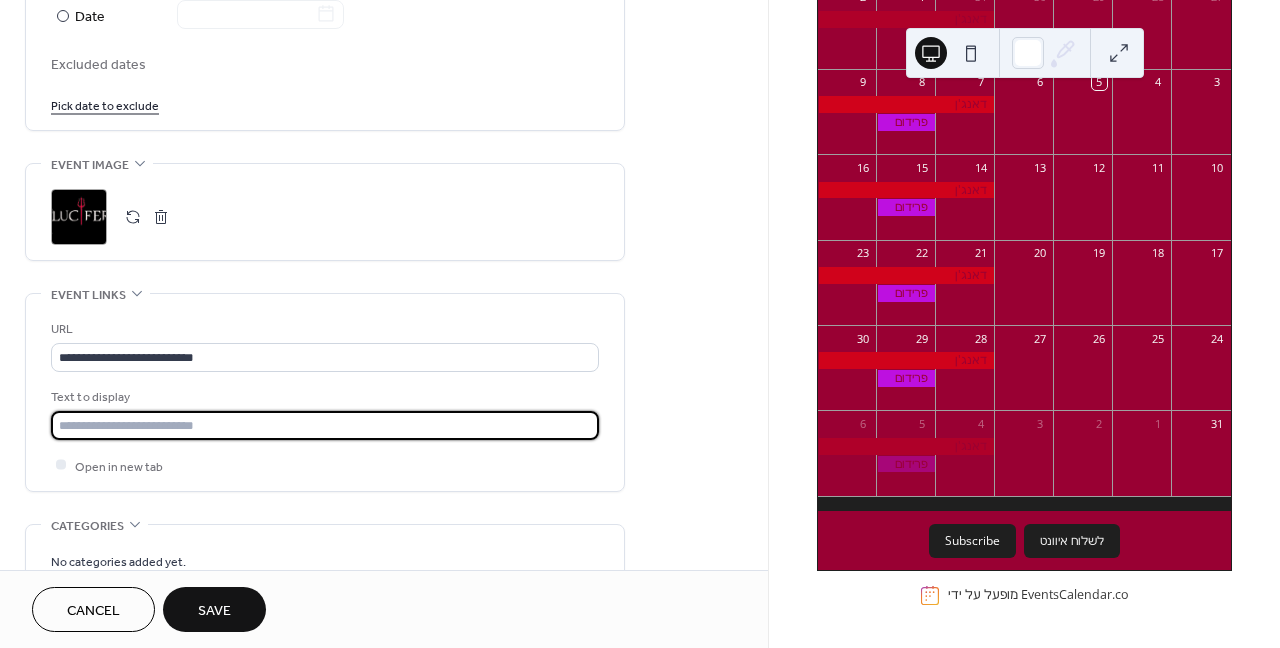 type on "*" 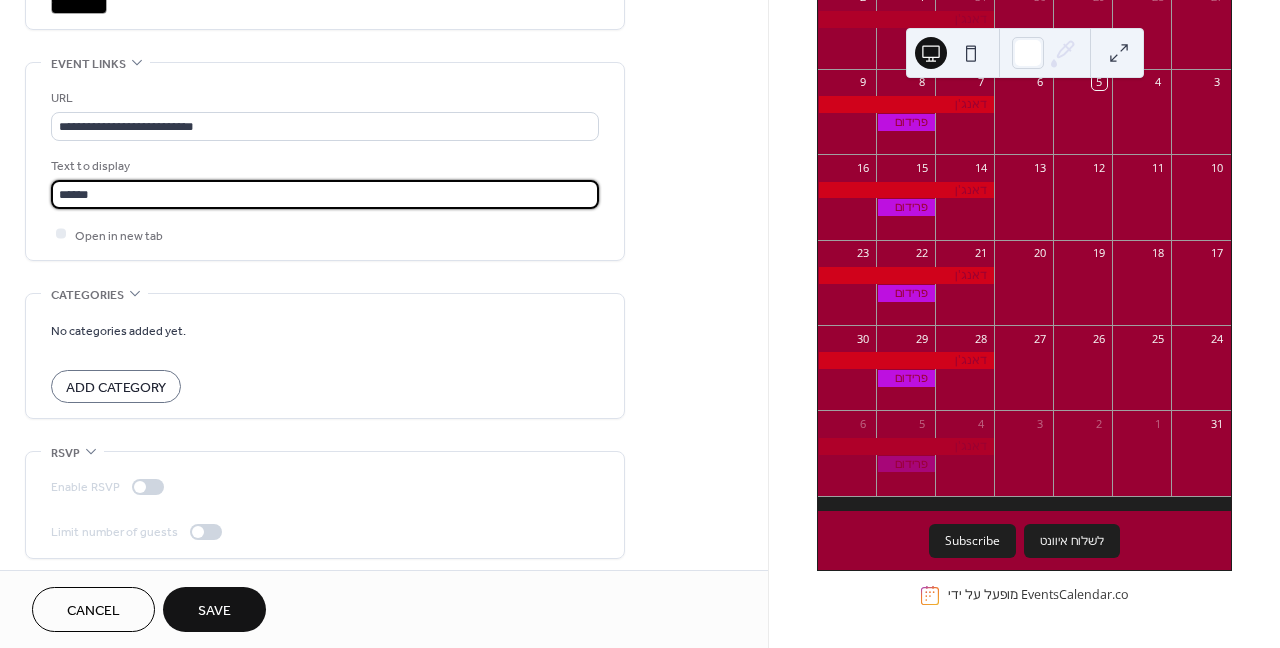 scroll, scrollTop: 1456, scrollLeft: 0, axis: vertical 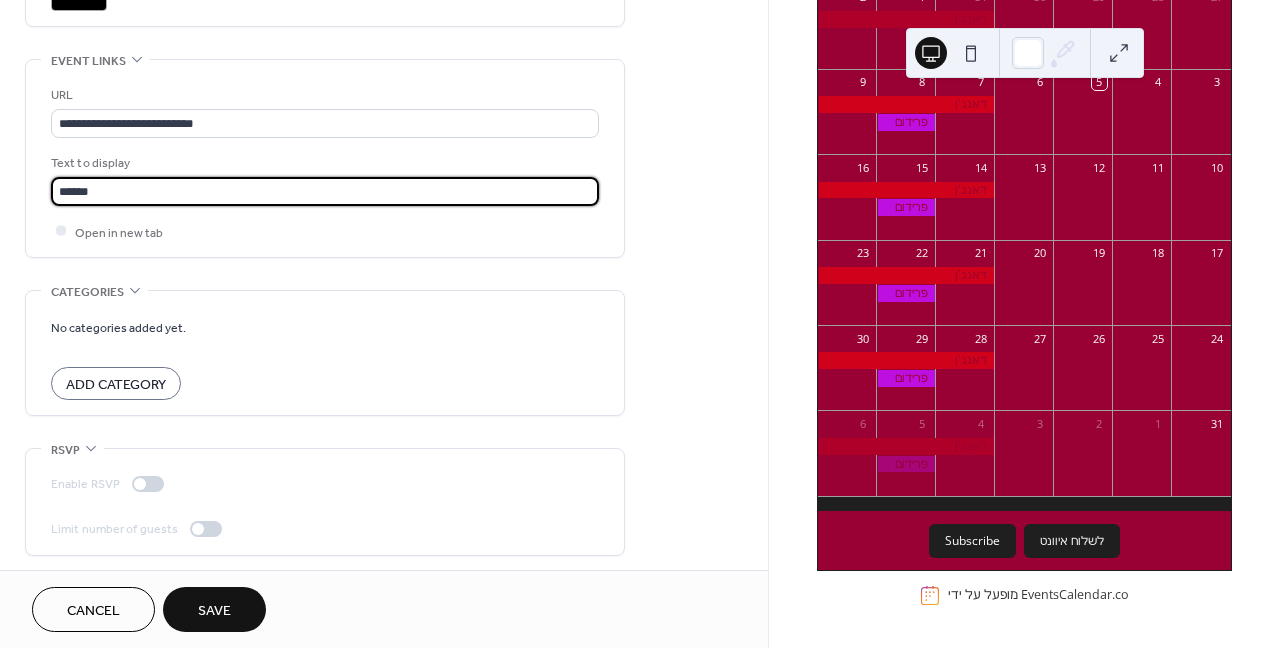 type on "******" 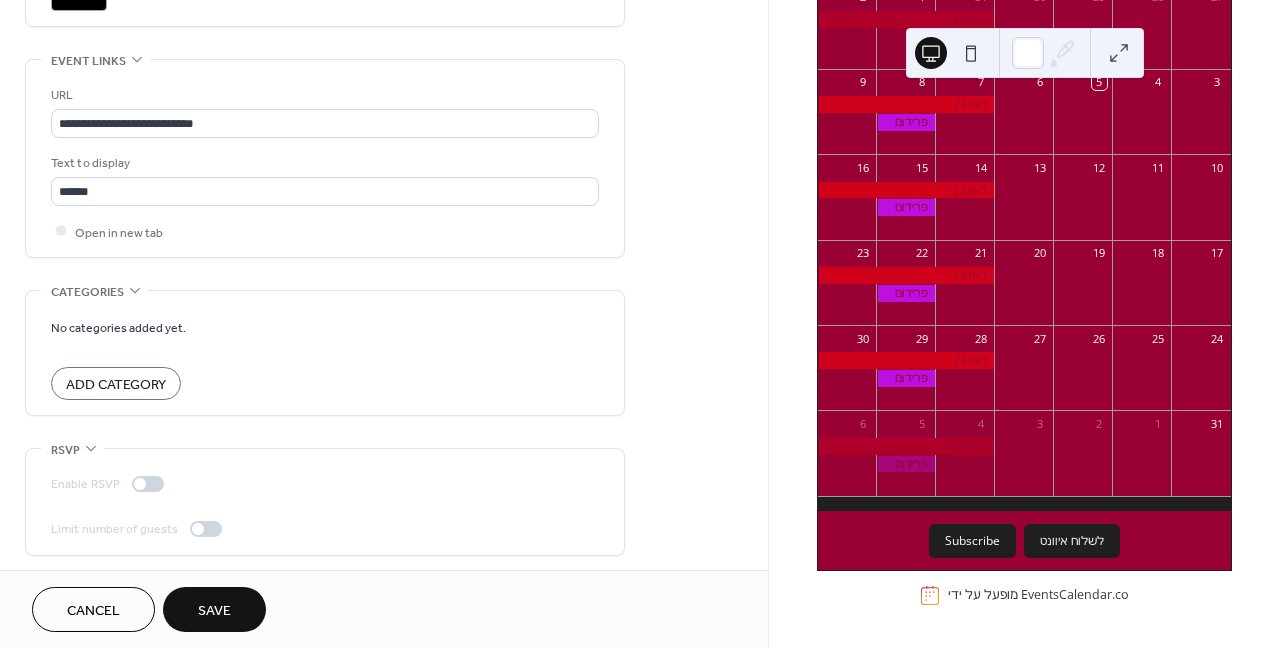 click on "Save" at bounding box center [214, 611] 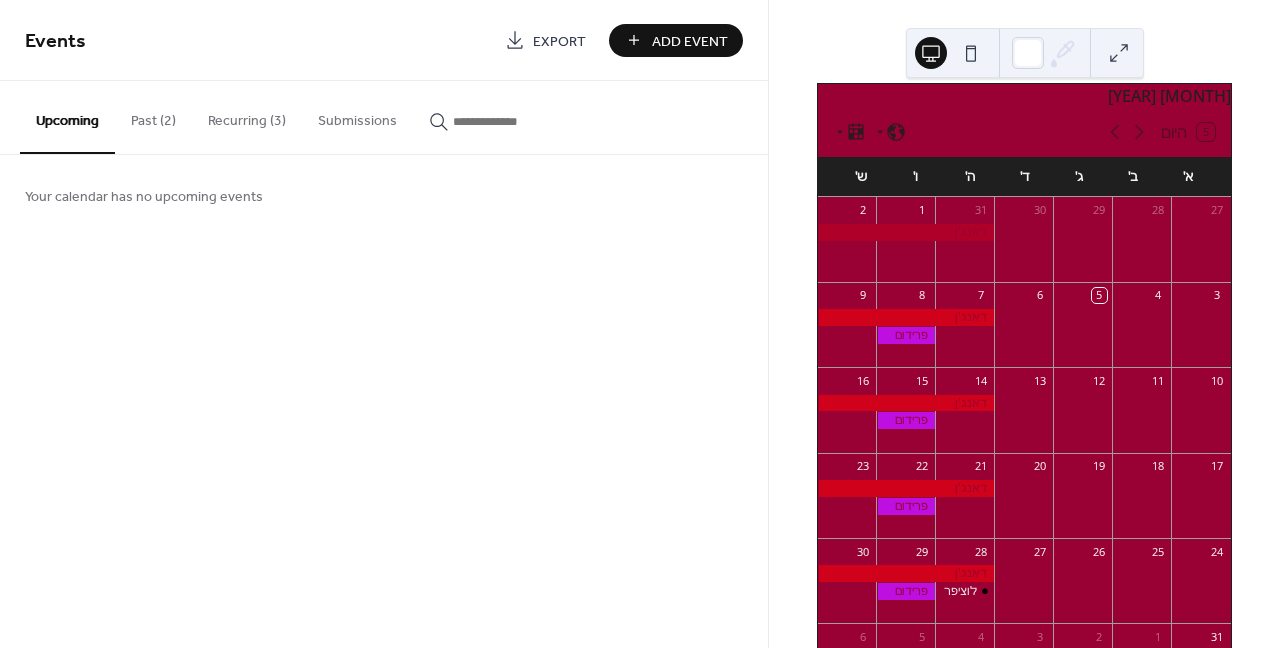 scroll, scrollTop: 135, scrollLeft: 0, axis: vertical 